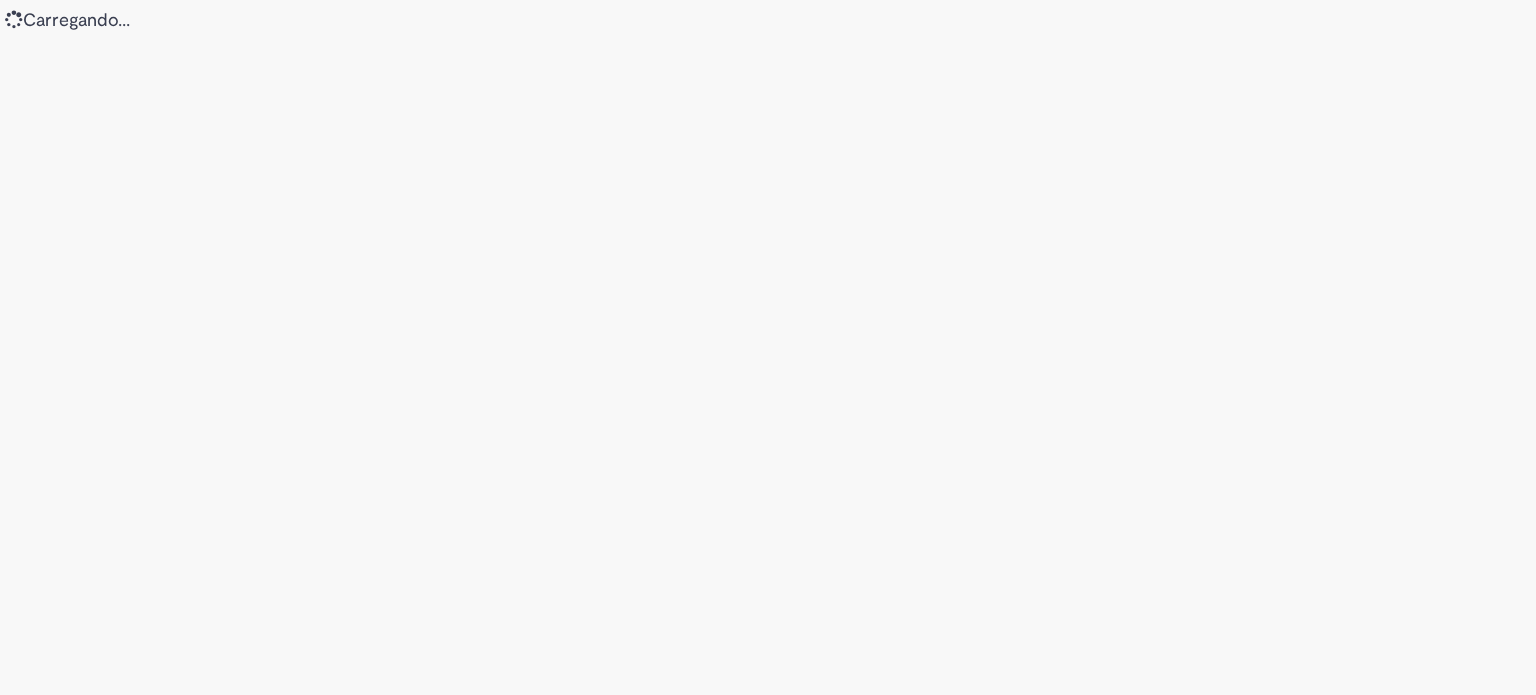 scroll, scrollTop: 0, scrollLeft: 0, axis: both 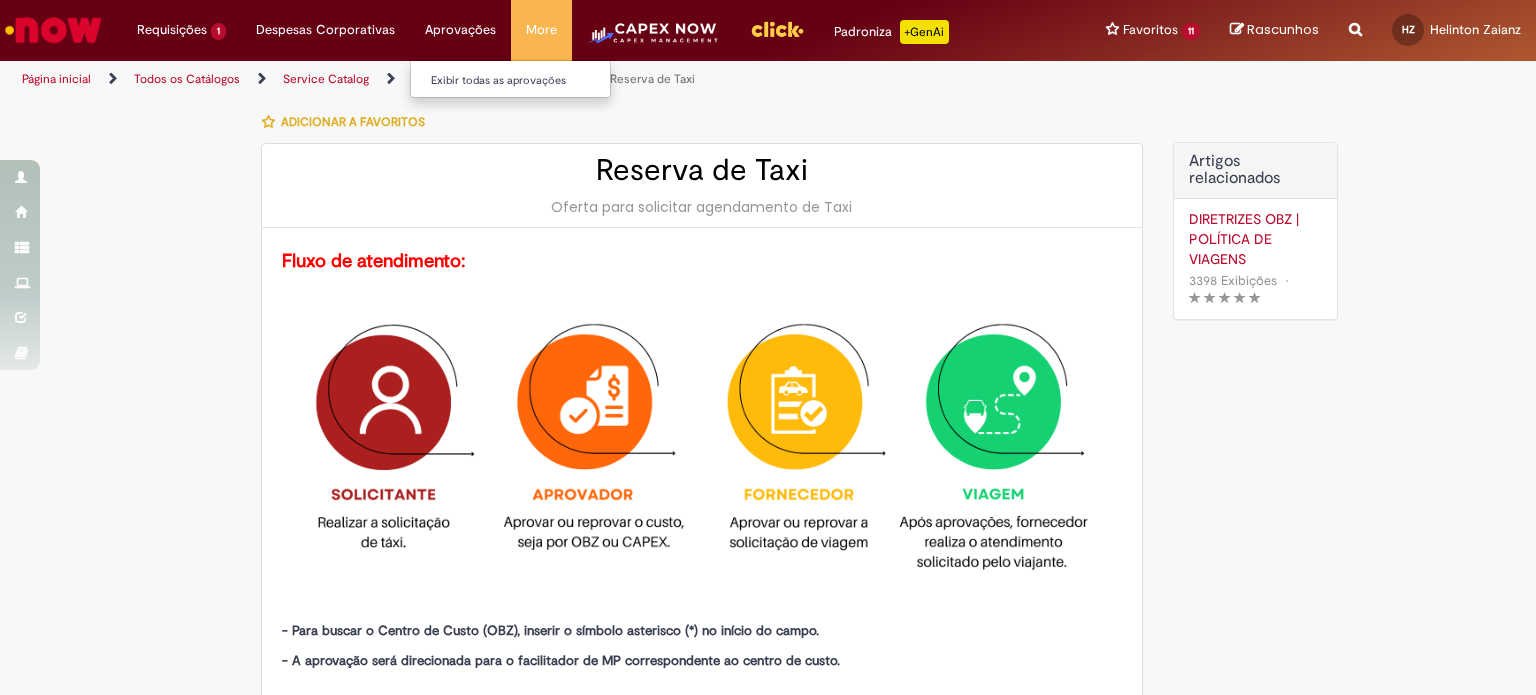 type on "********" 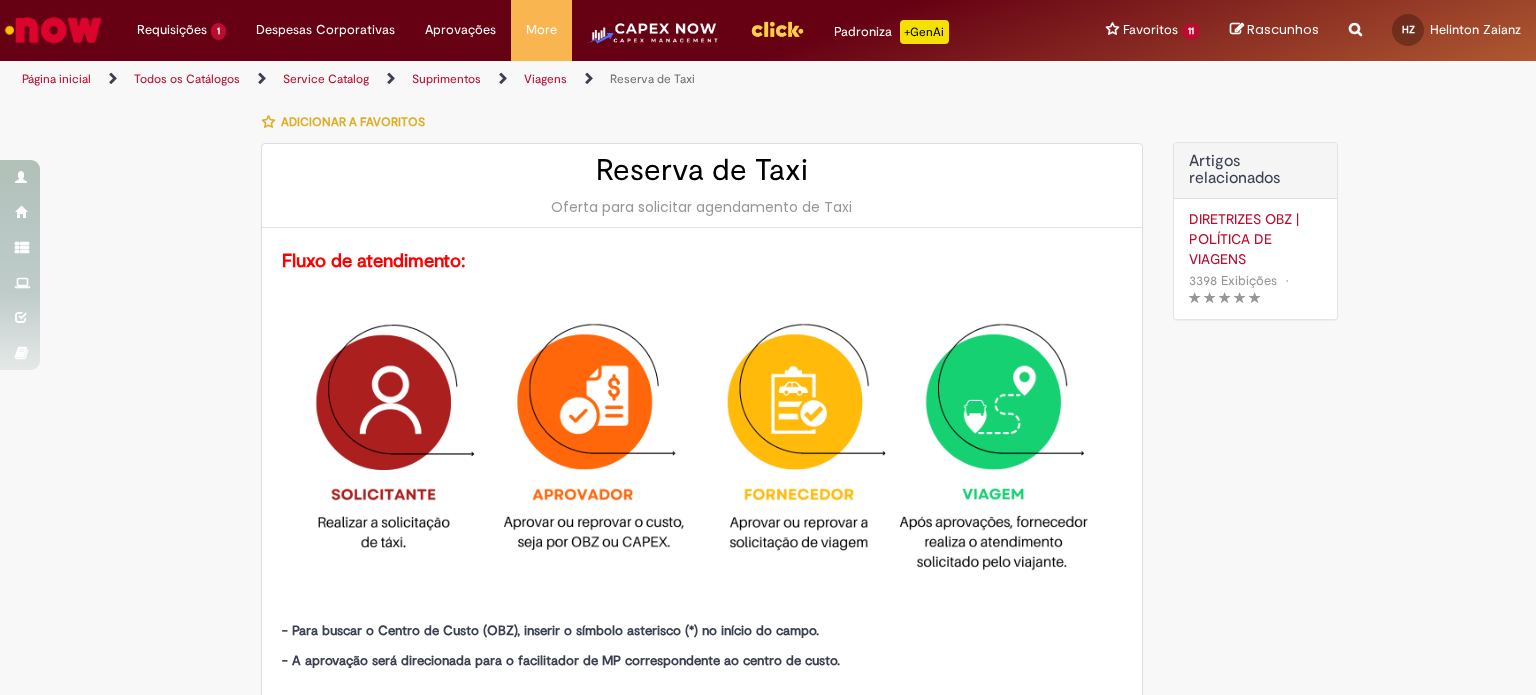 type on "**********" 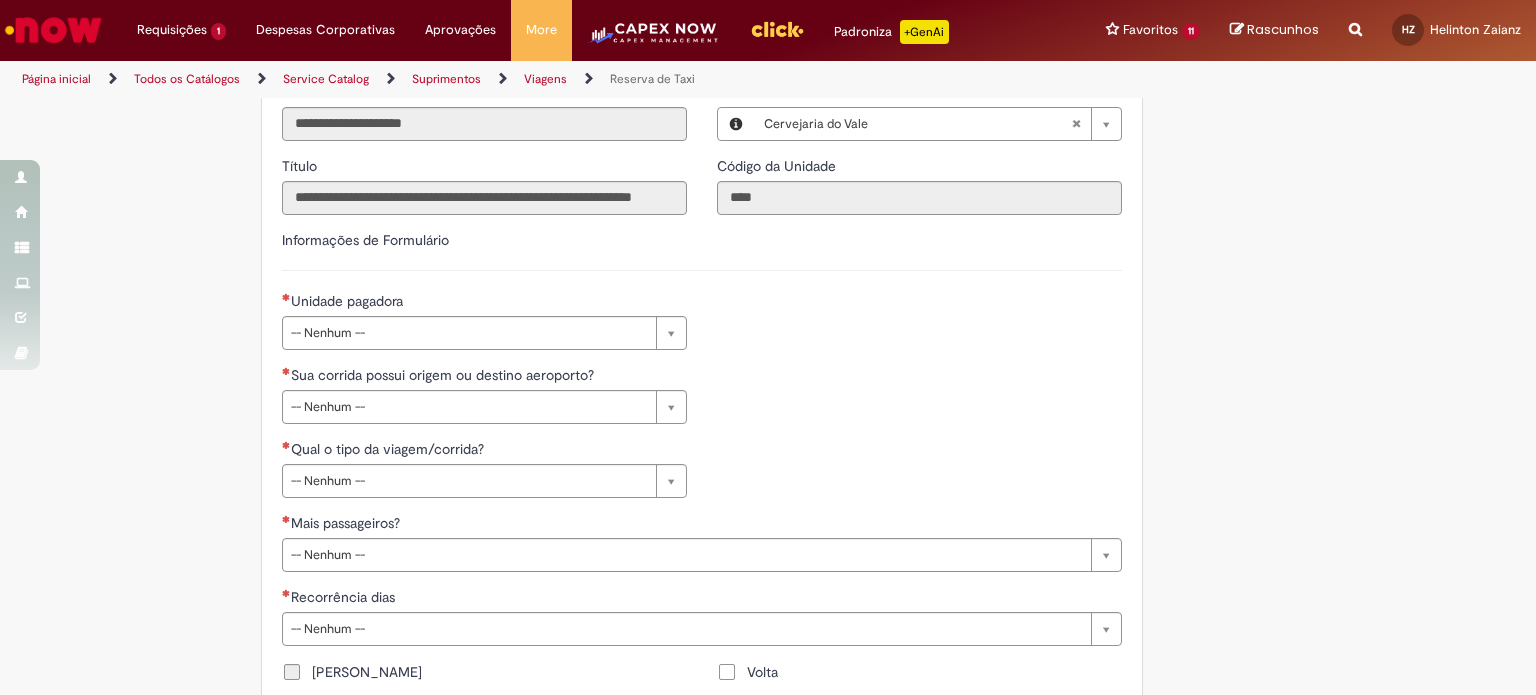 scroll, scrollTop: 800, scrollLeft: 0, axis: vertical 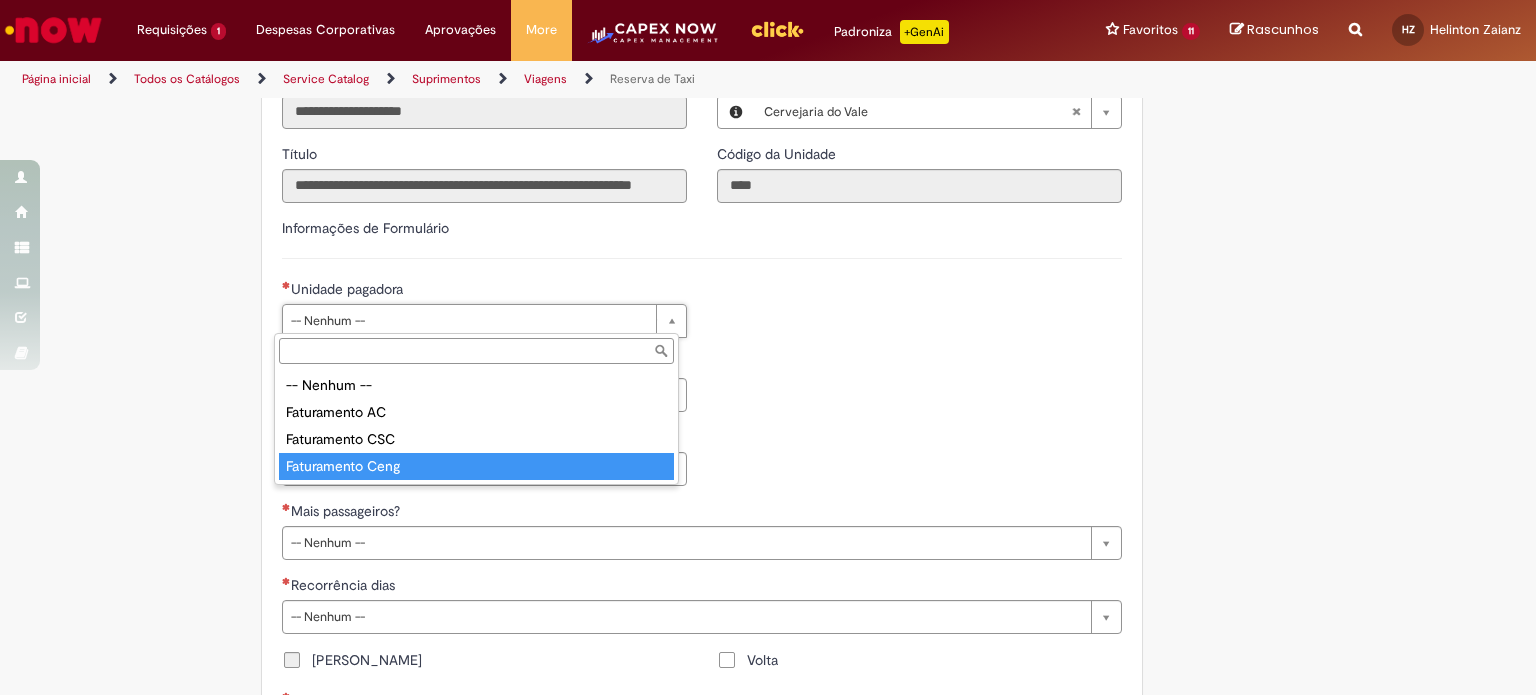 type on "**********" 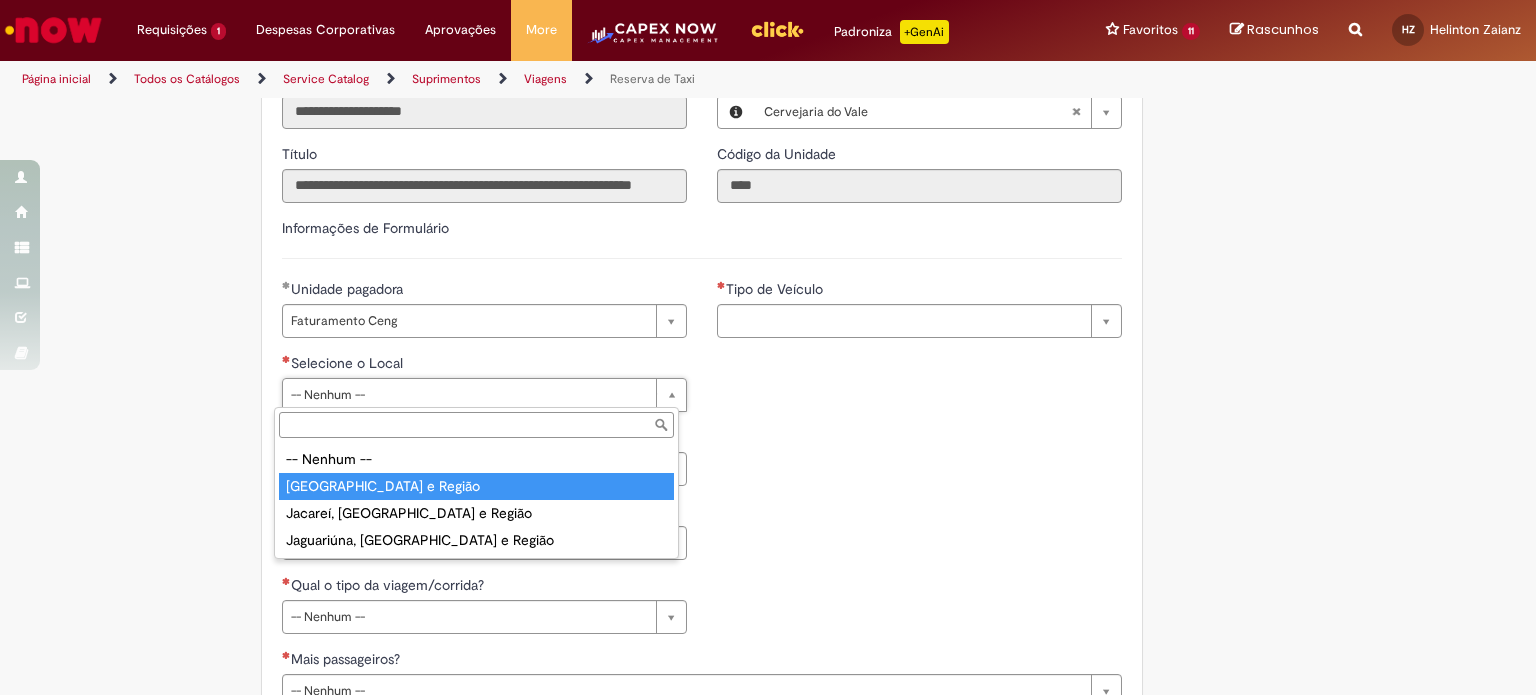 type on "**********" 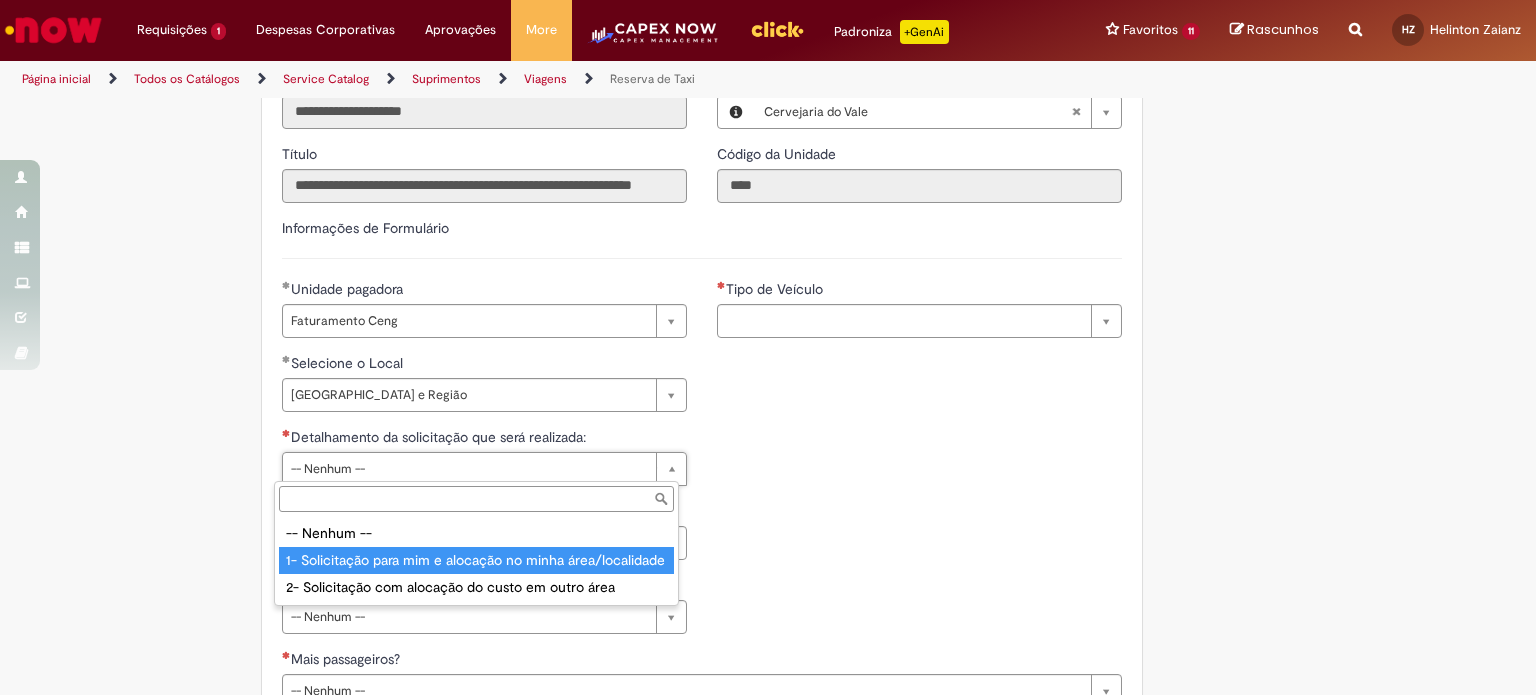 type on "**********" 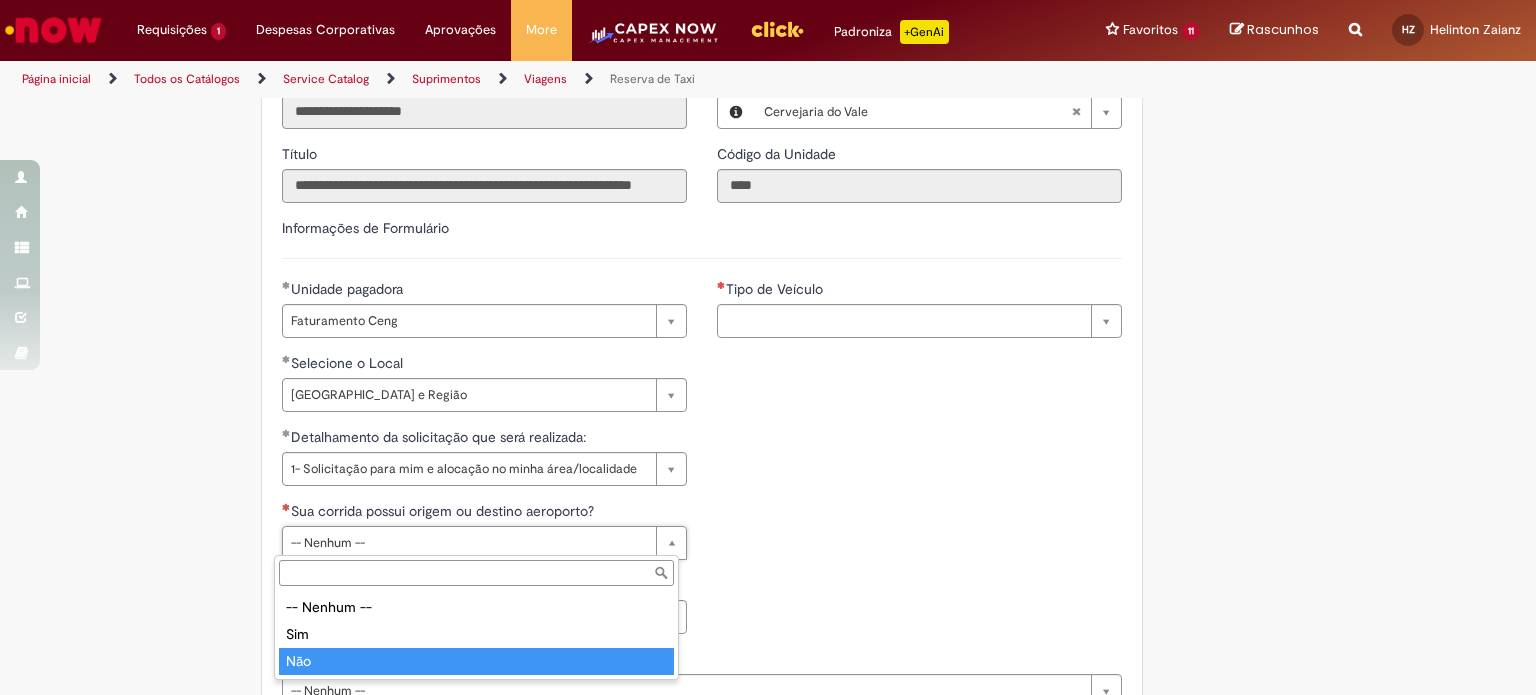 type on "***" 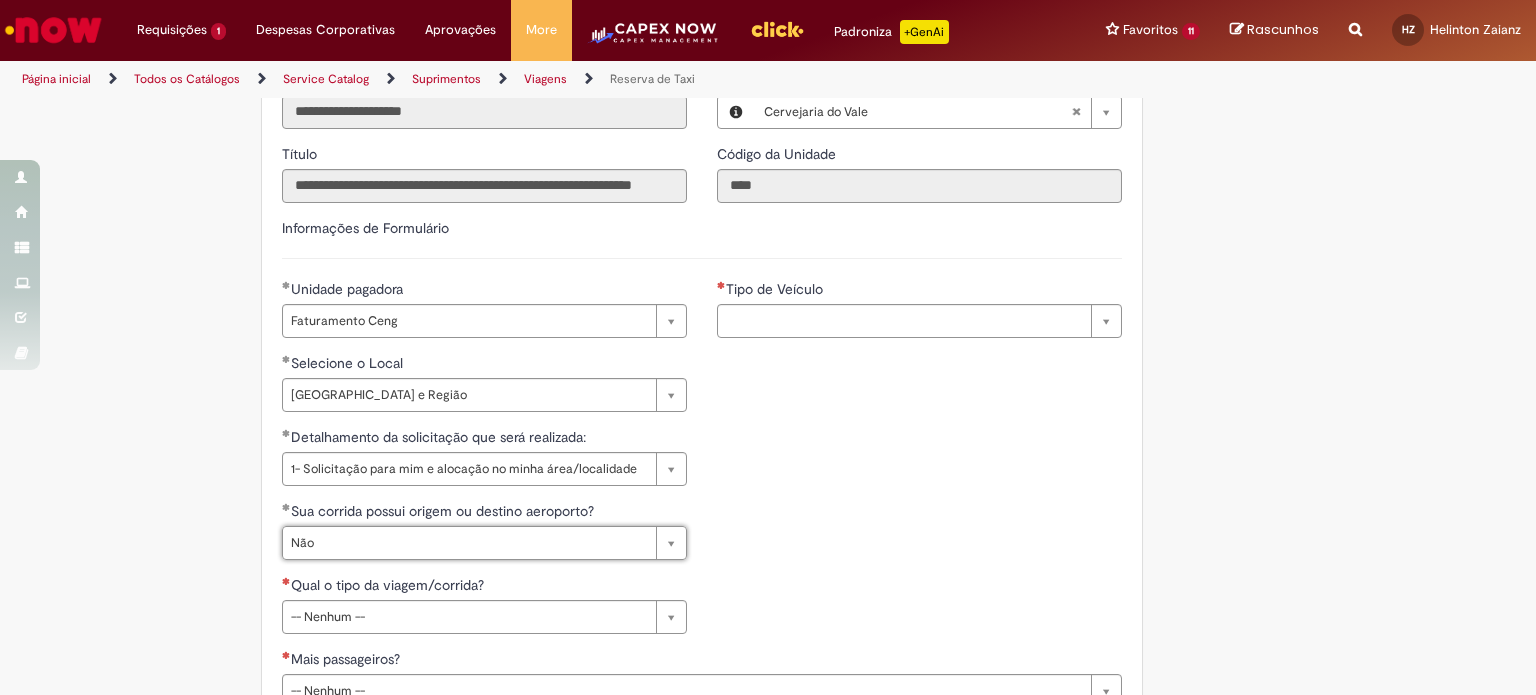 click on "**********" at bounding box center [702, 427] 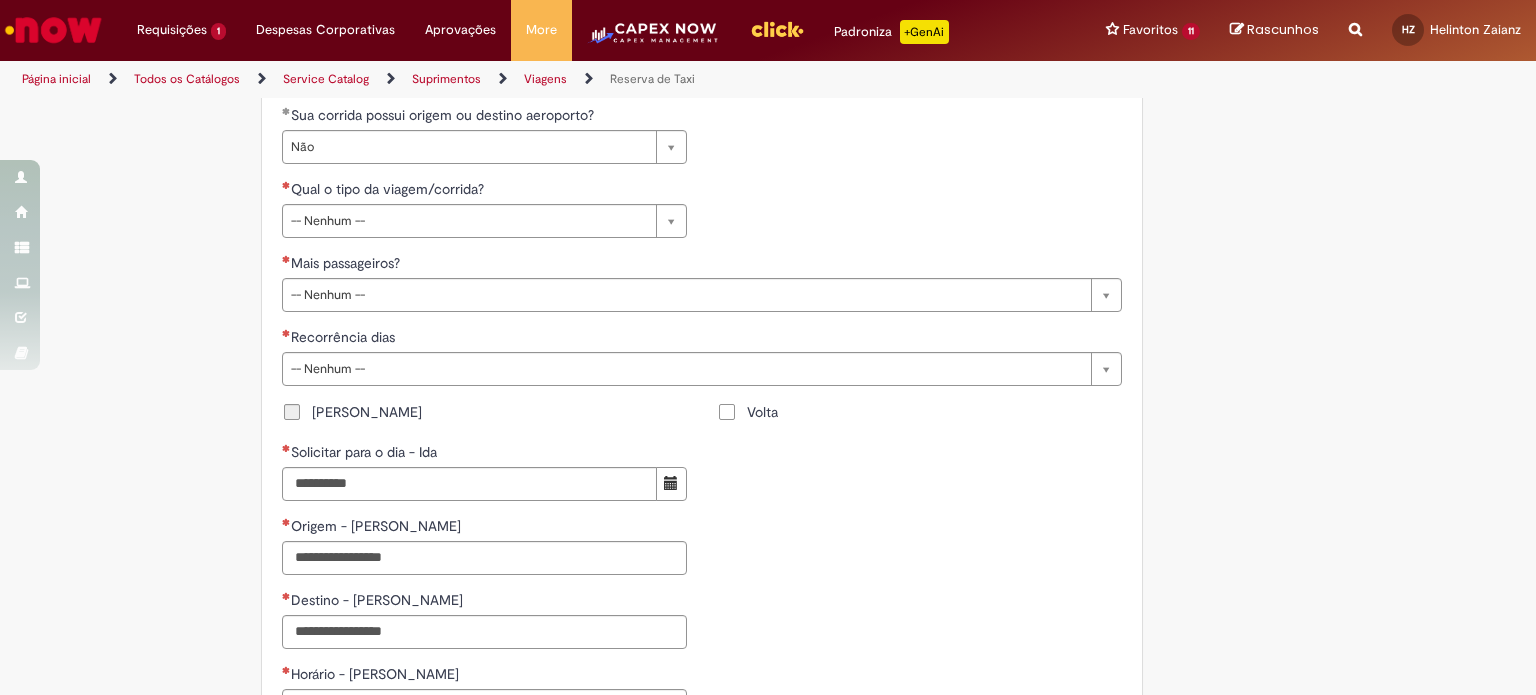 scroll, scrollTop: 1200, scrollLeft: 0, axis: vertical 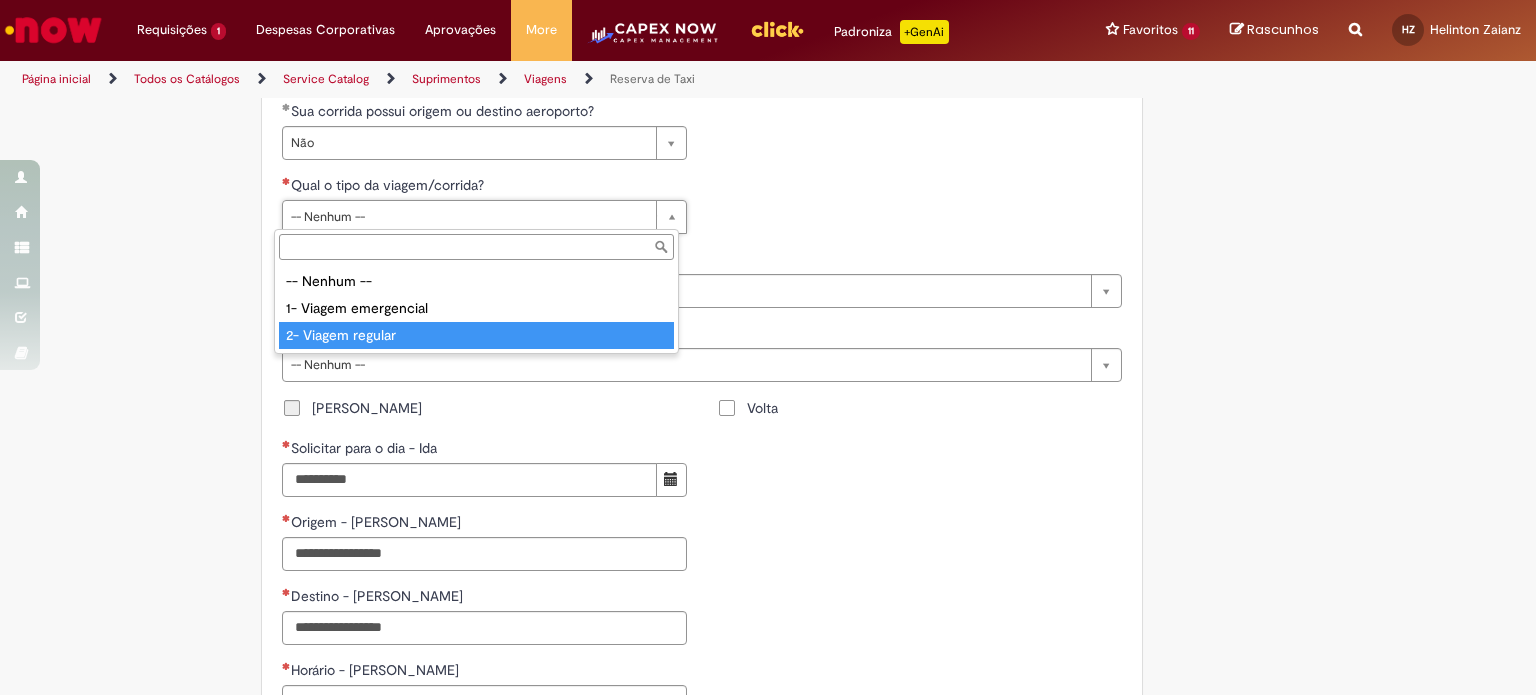 type on "**********" 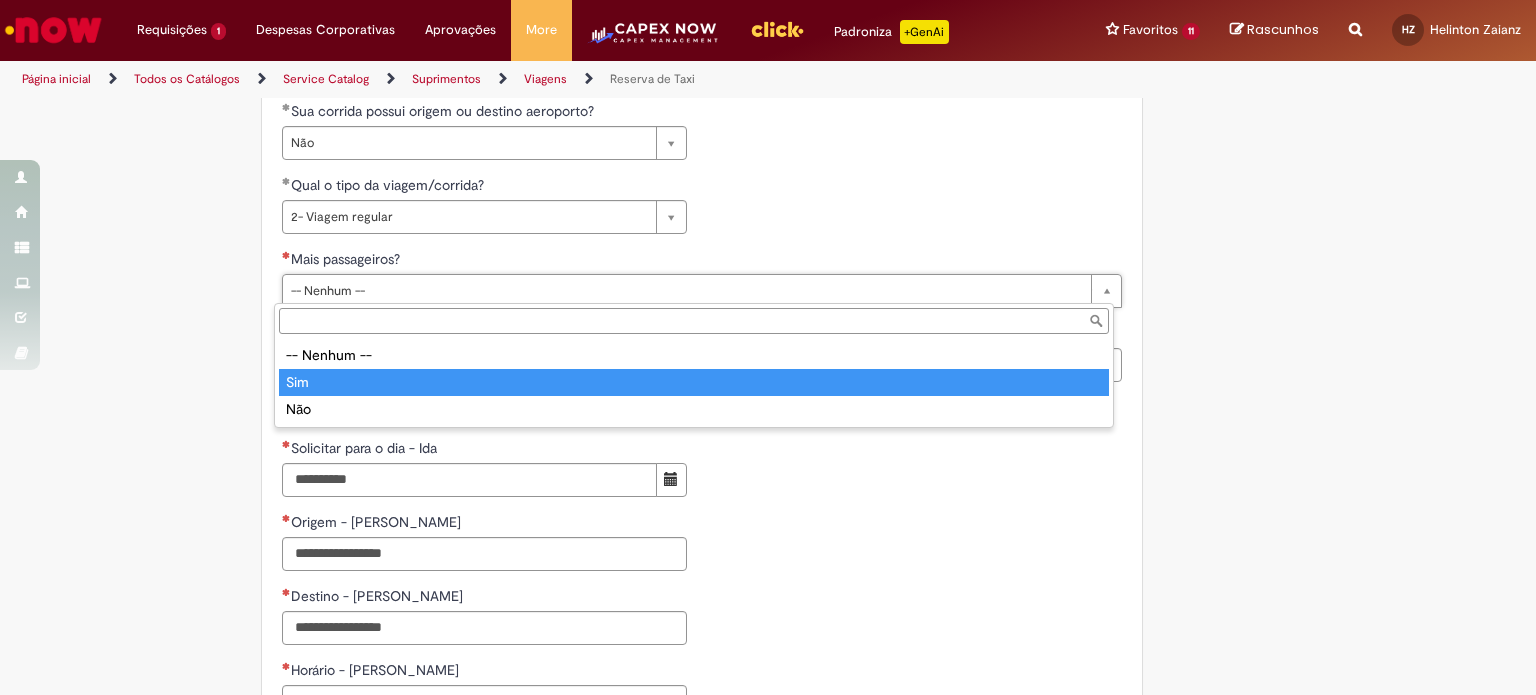 type on "***" 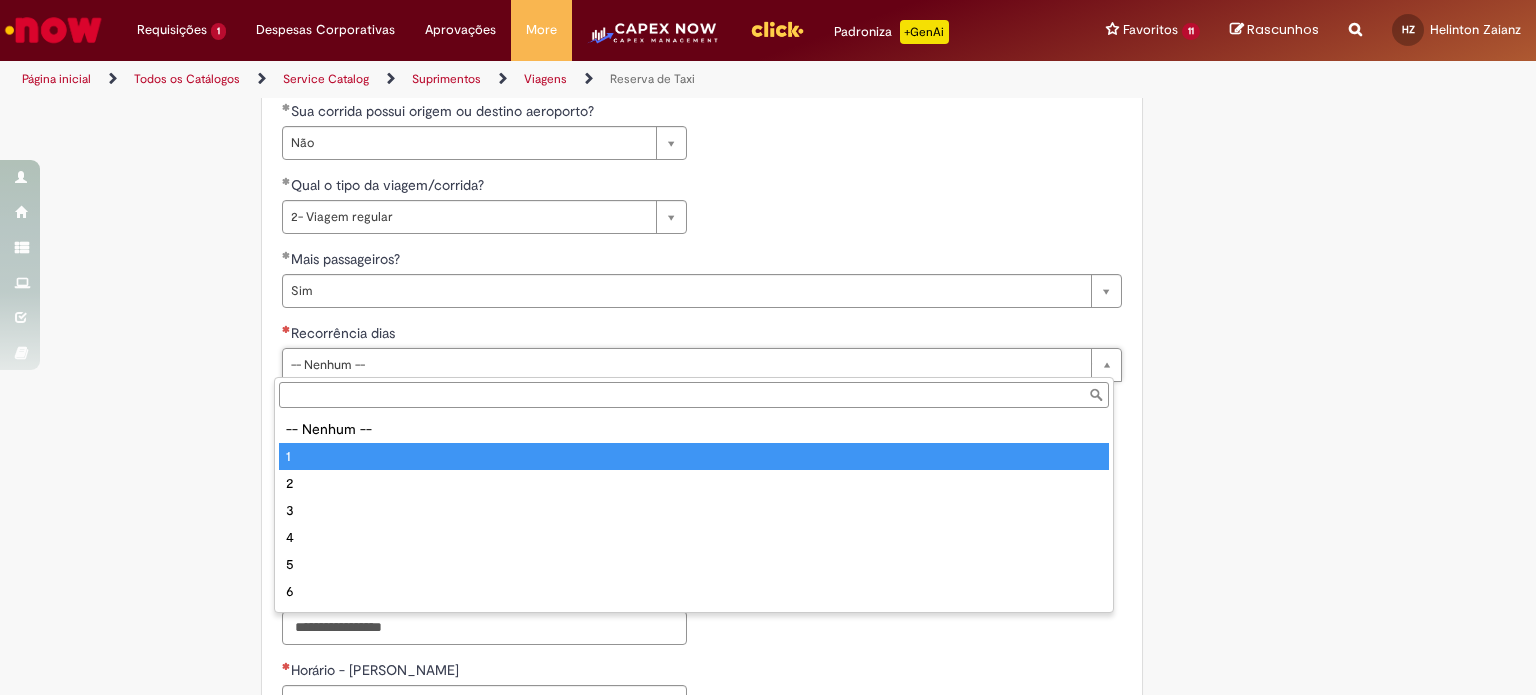 type on "*" 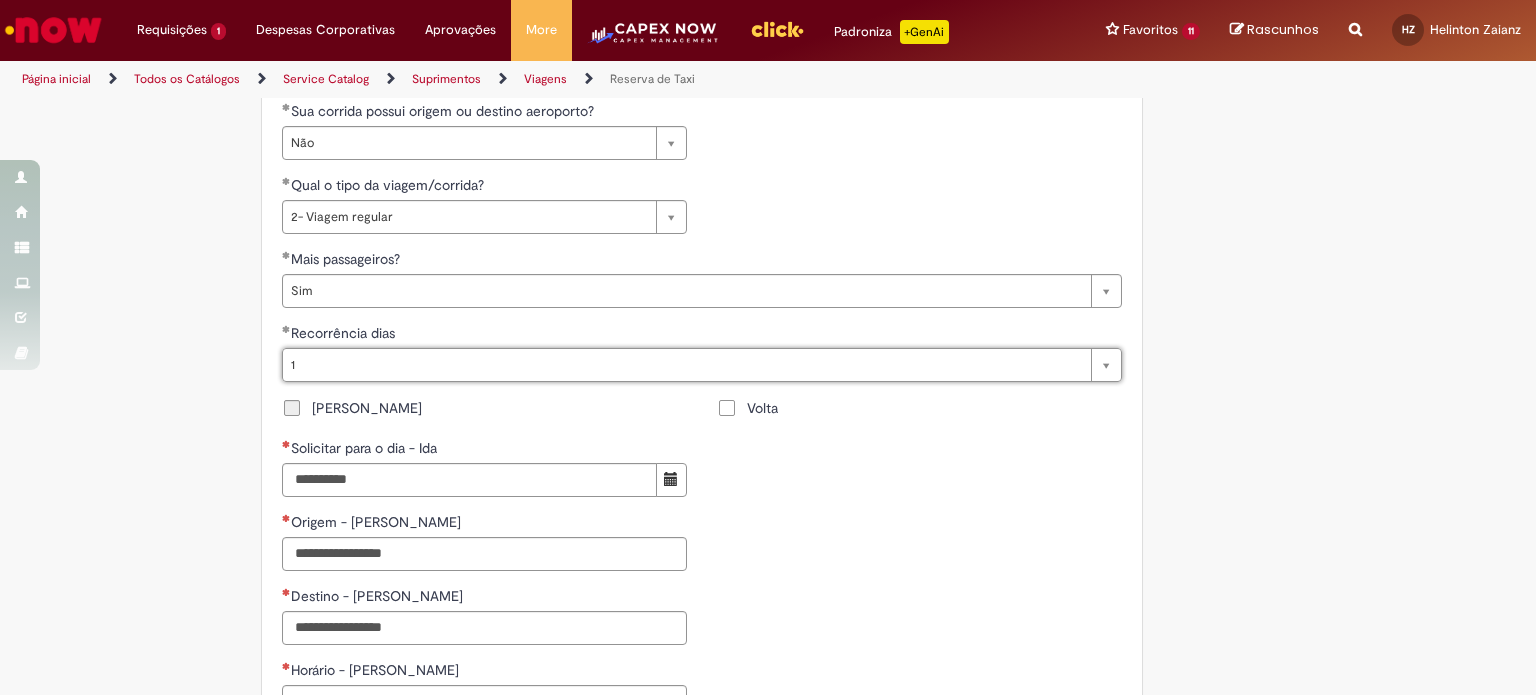 click on "**********" at bounding box center (768, 164) 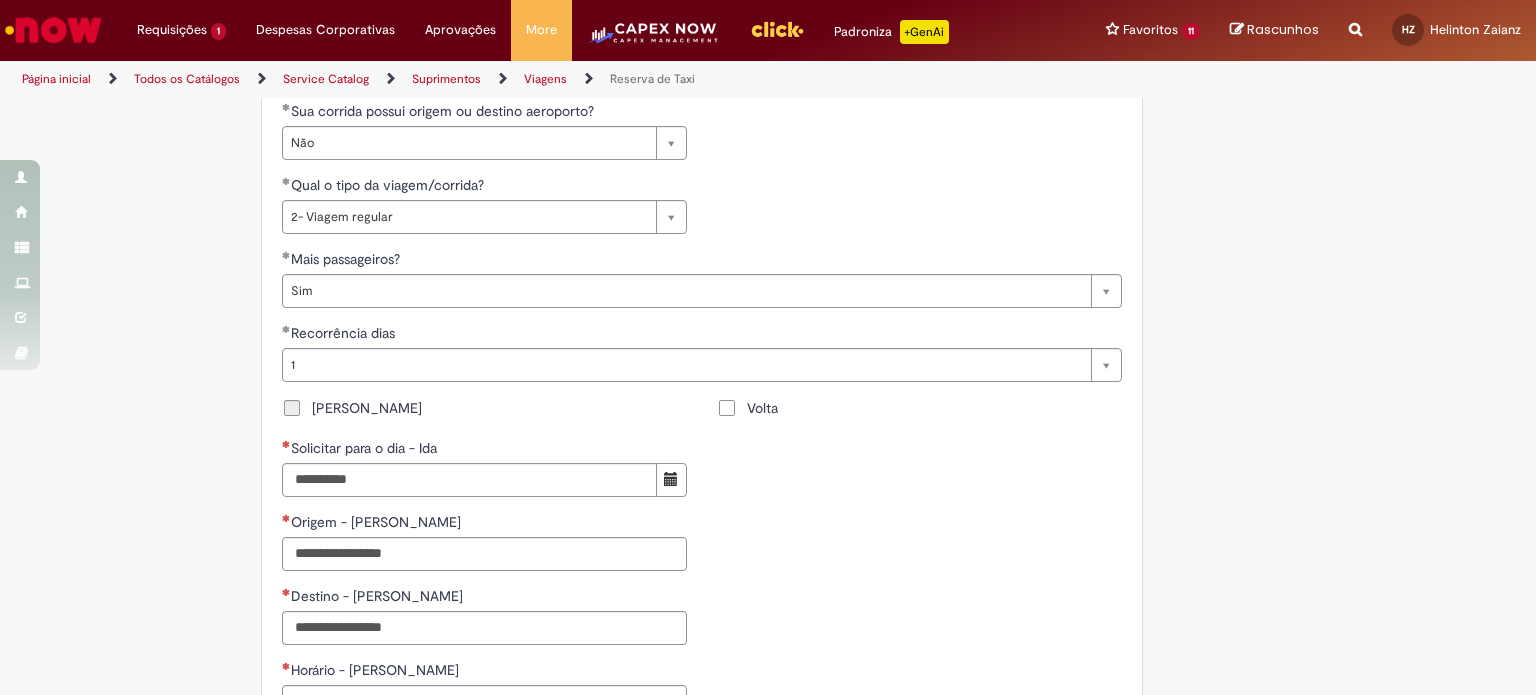 click on "Volta" at bounding box center [747, 408] 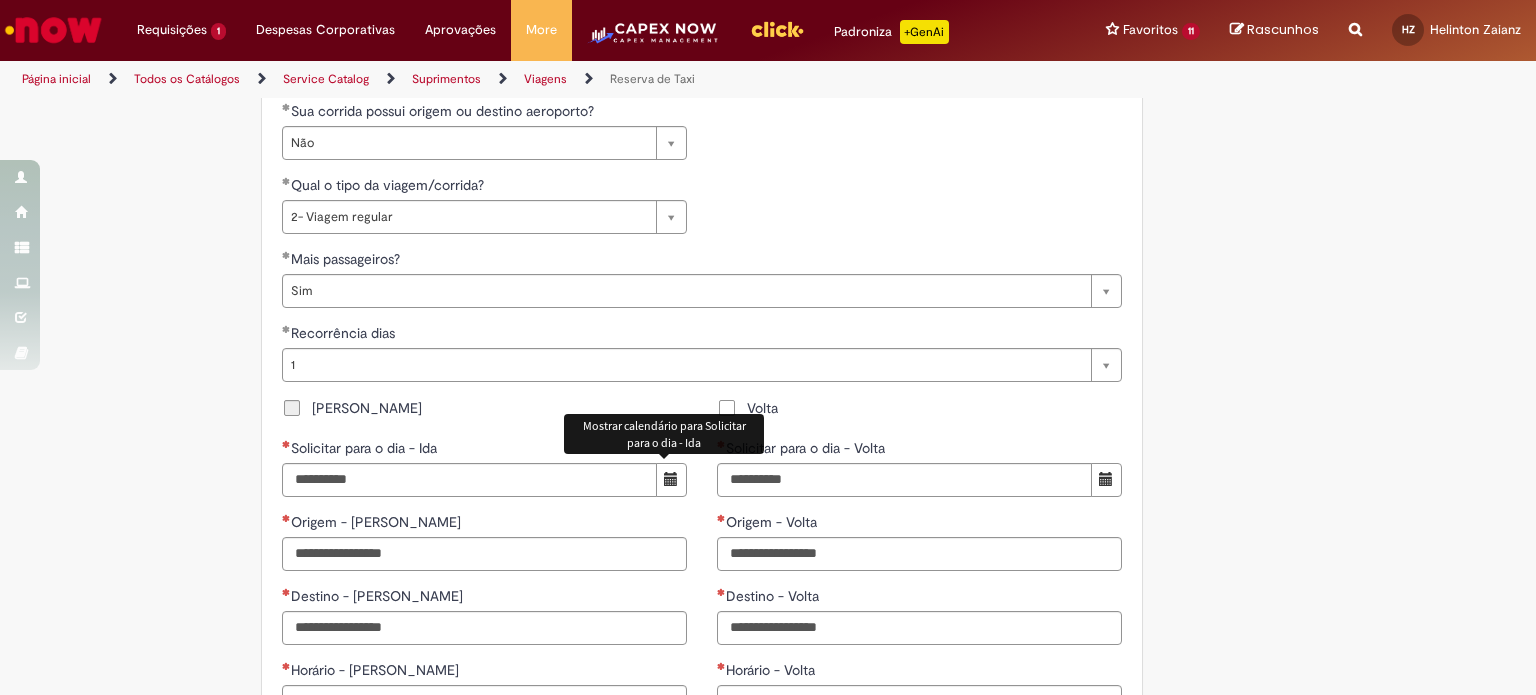 click at bounding box center (671, 479) 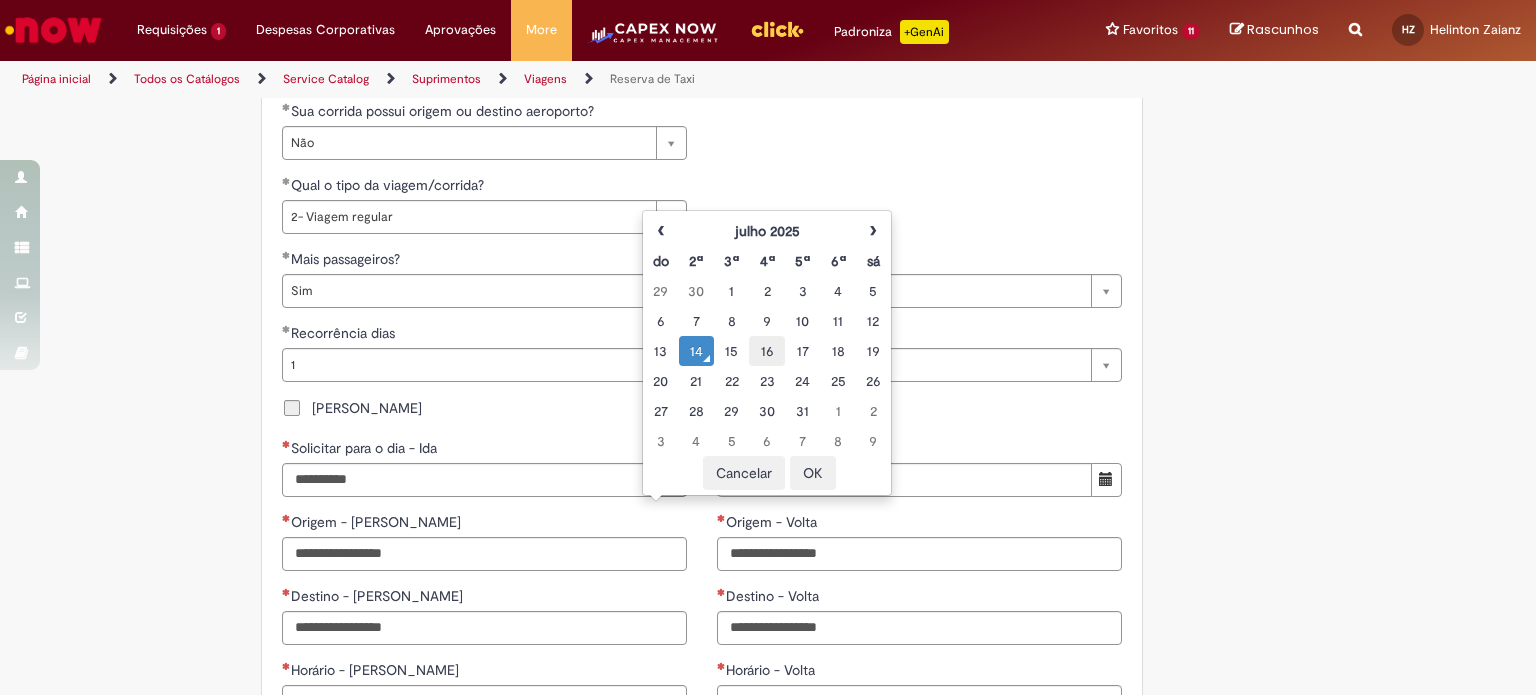 click on "16" at bounding box center (766, 351) 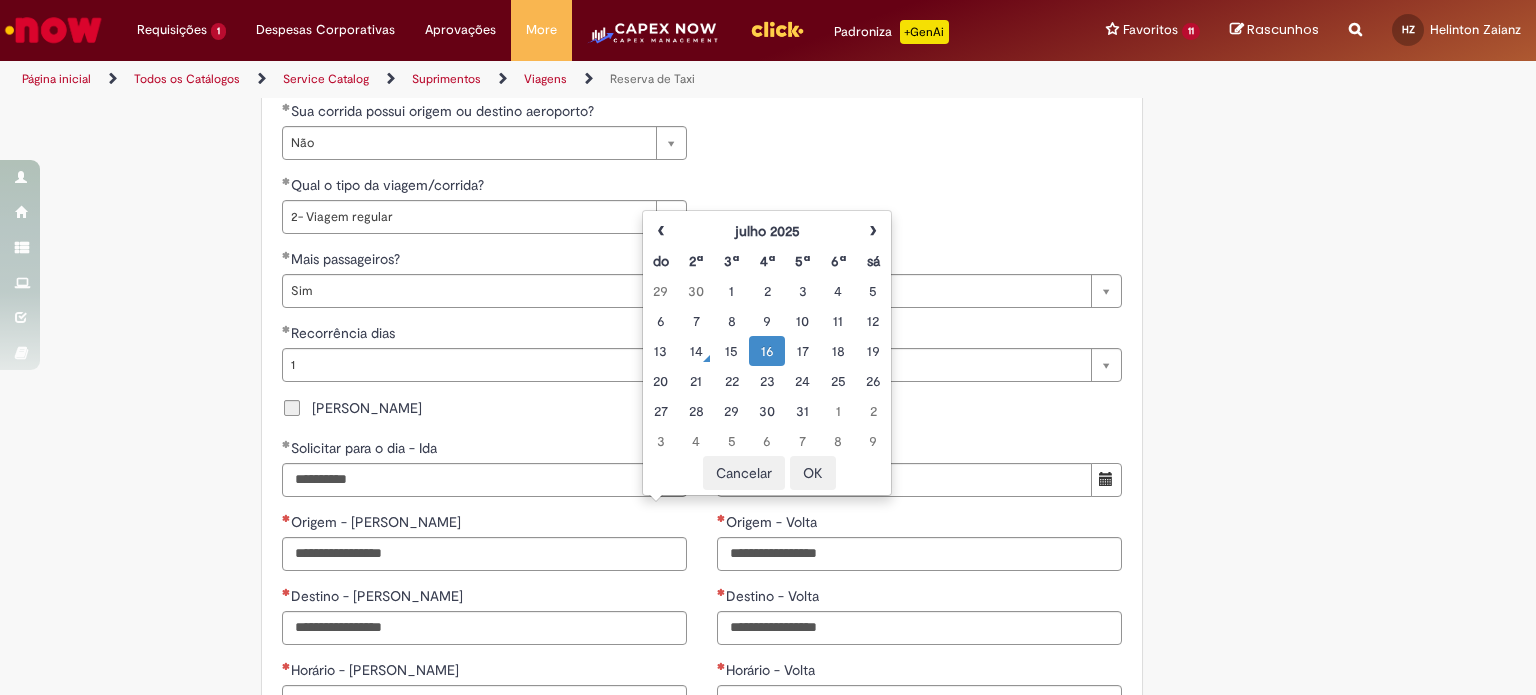 click on "Volta Solicitar para o dia - Volta Origem - Volta Destino - Volta Horário - Volta Horário do vôo - Volta Nº do vôo - Volta" at bounding box center [919, 566] 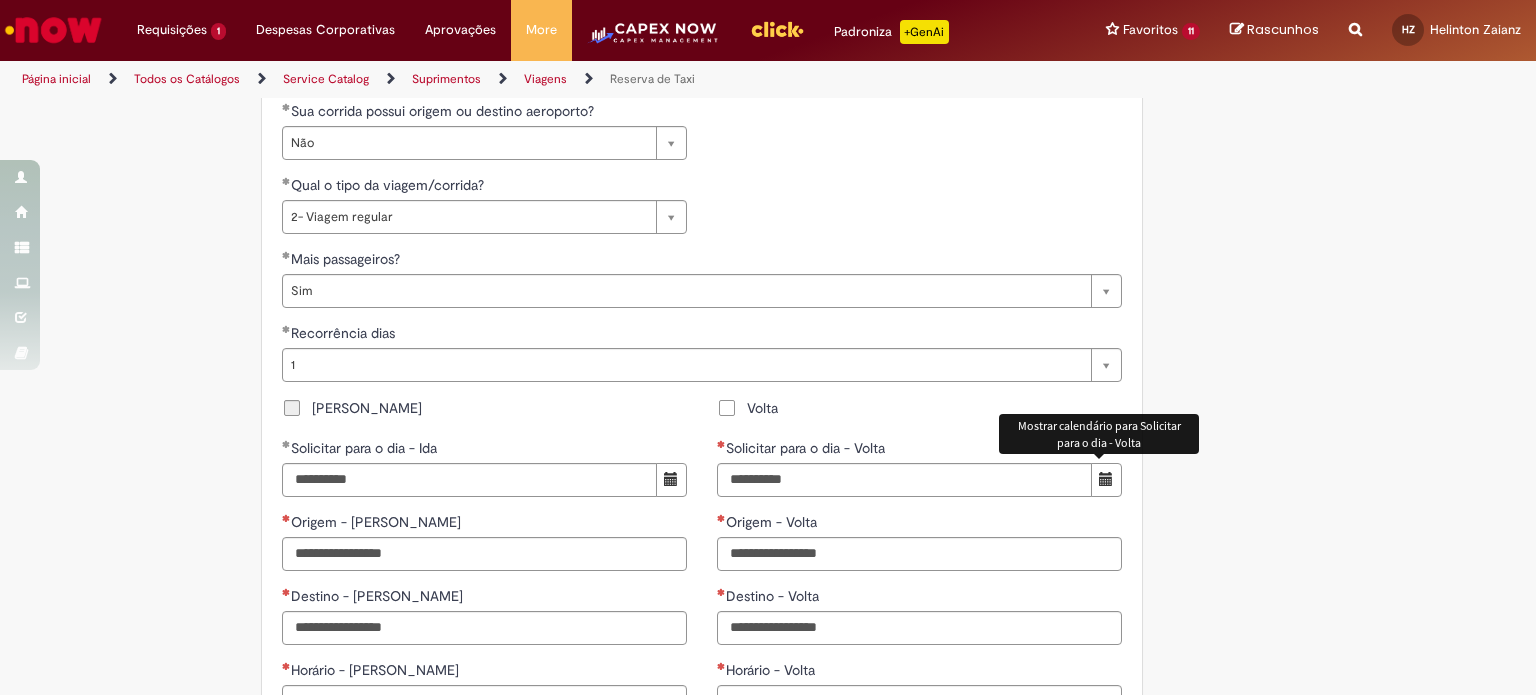 click at bounding box center [1106, 479] 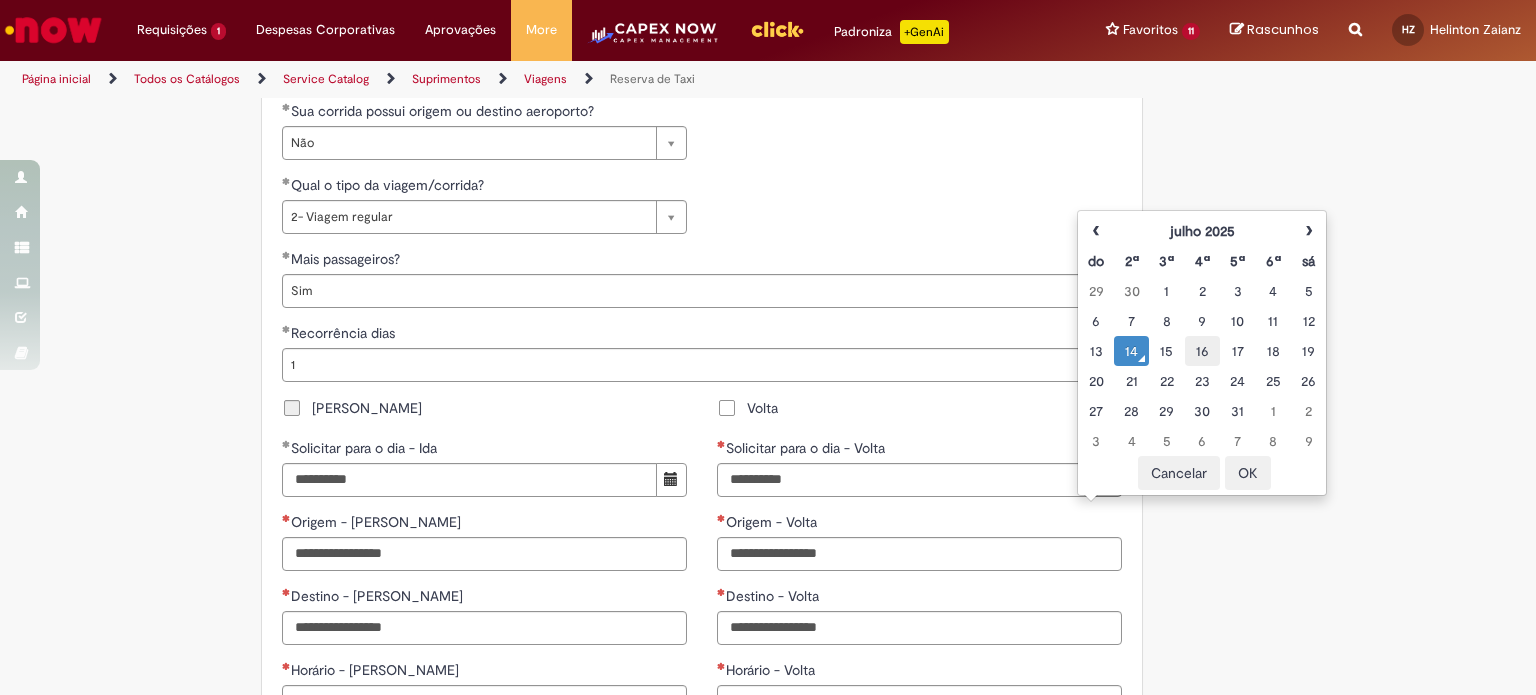 click on "16" at bounding box center (1202, 351) 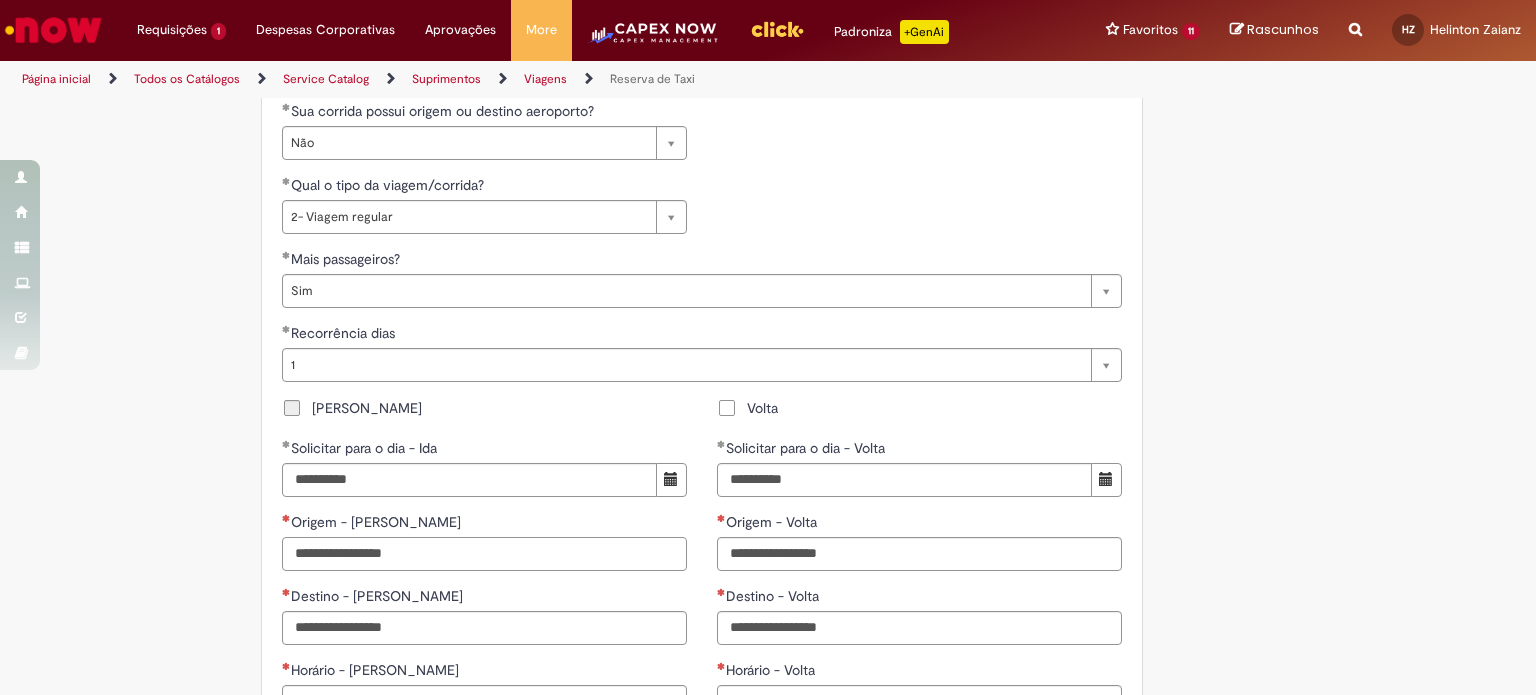 click on "Origem - [PERSON_NAME]" at bounding box center (484, 554) 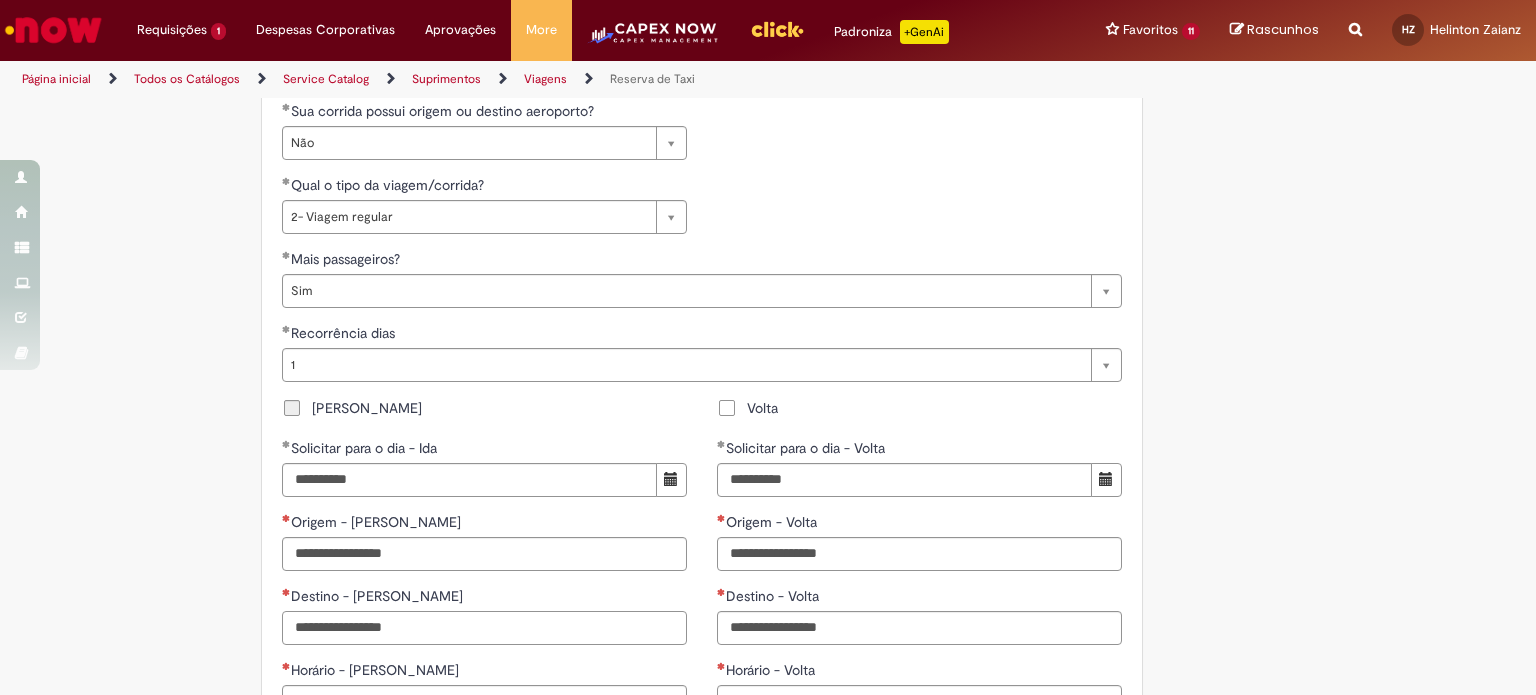 click on "Destino - [PERSON_NAME]" at bounding box center (484, 628) 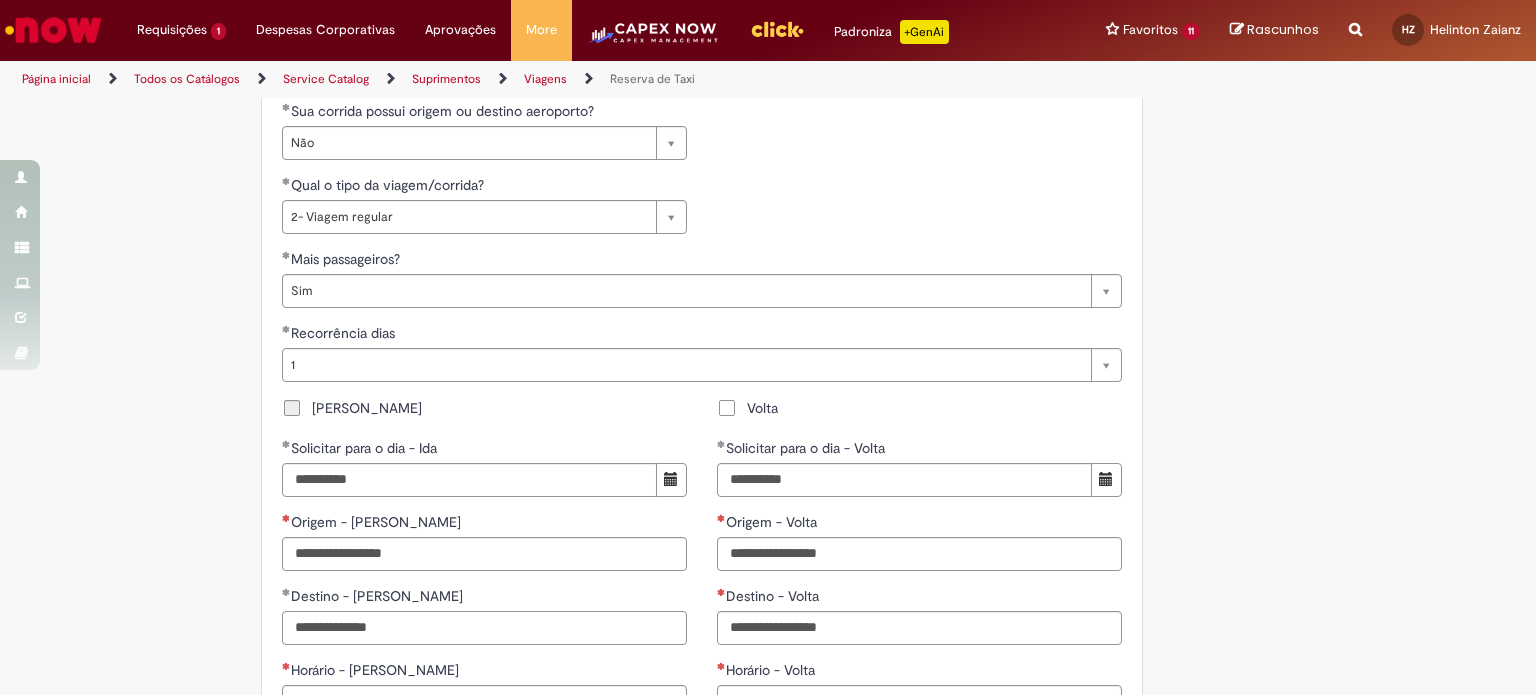 drag, startPoint x: 448, startPoint y: 622, endPoint x: 106, endPoint y: 641, distance: 342.52737 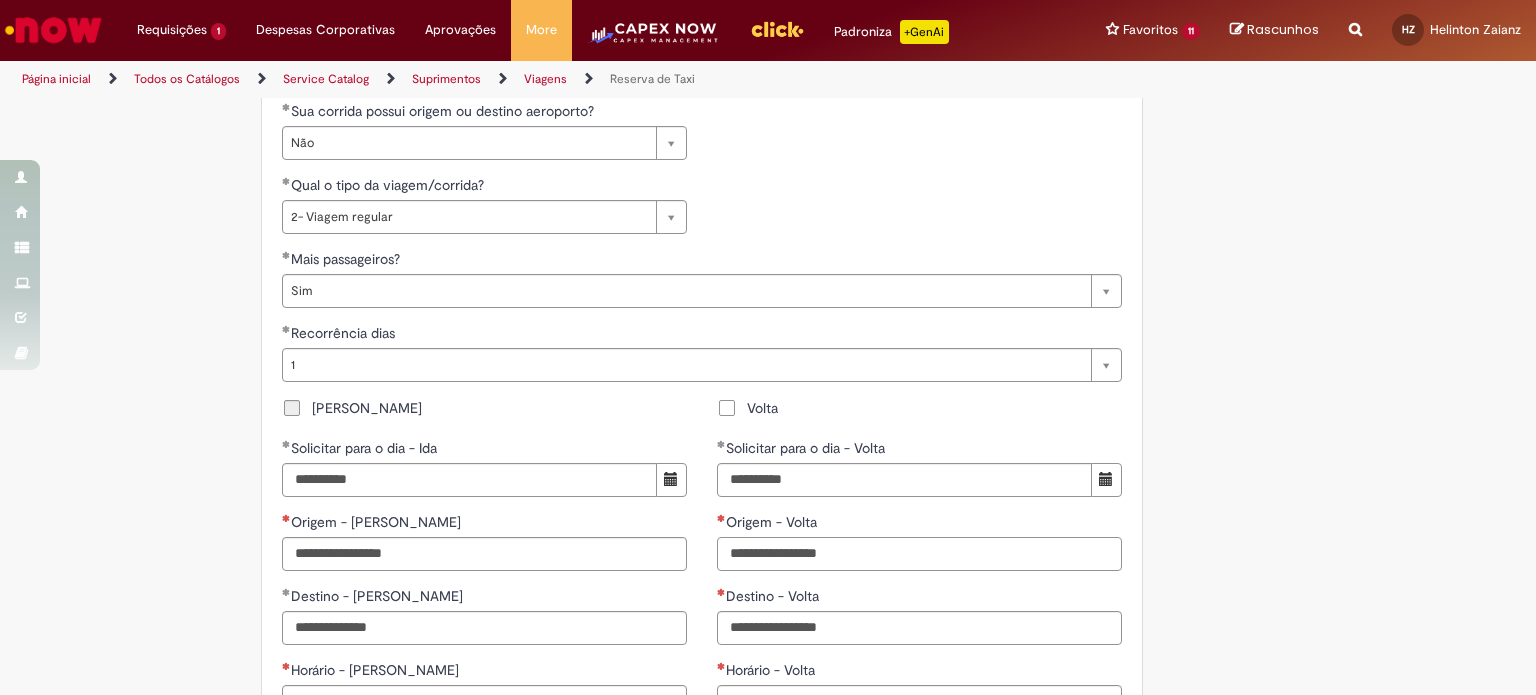 click on "Origem - Volta" at bounding box center (919, 554) 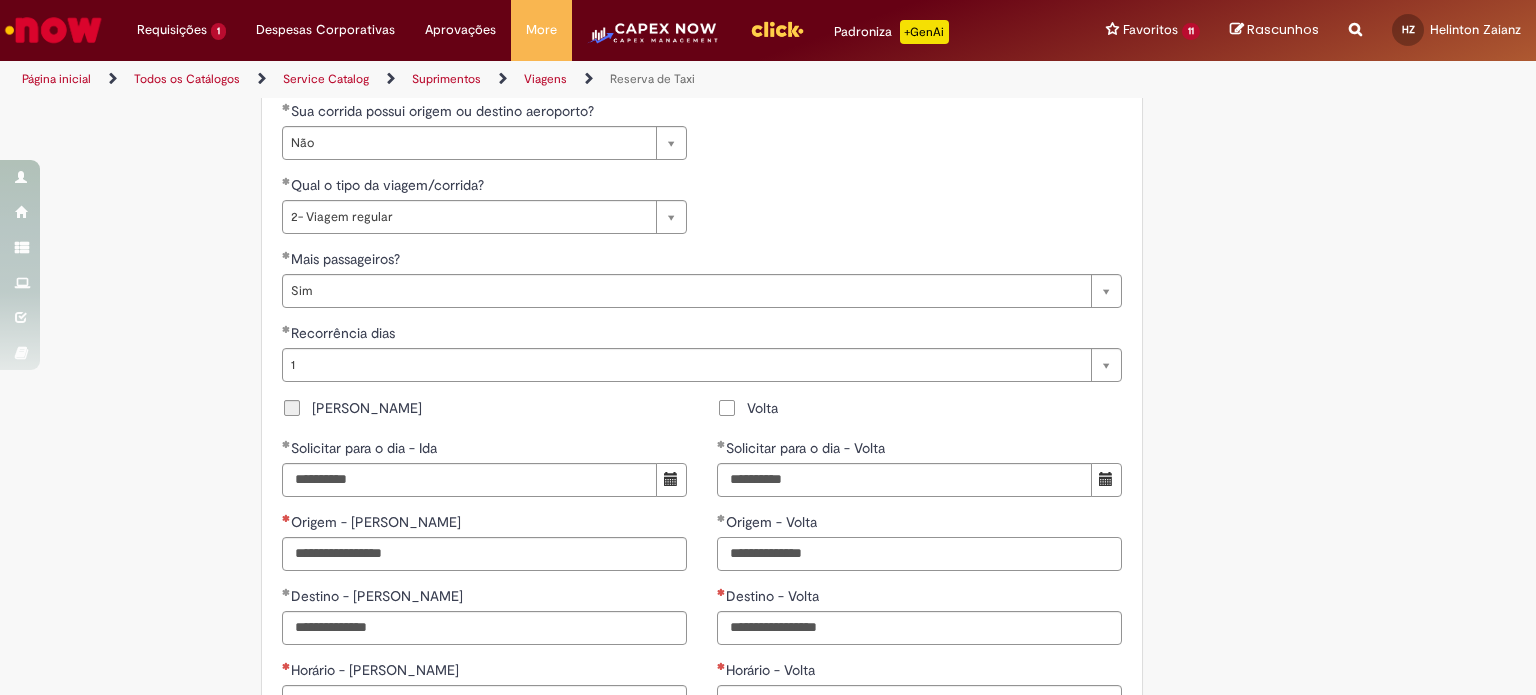 scroll, scrollTop: 1400, scrollLeft: 0, axis: vertical 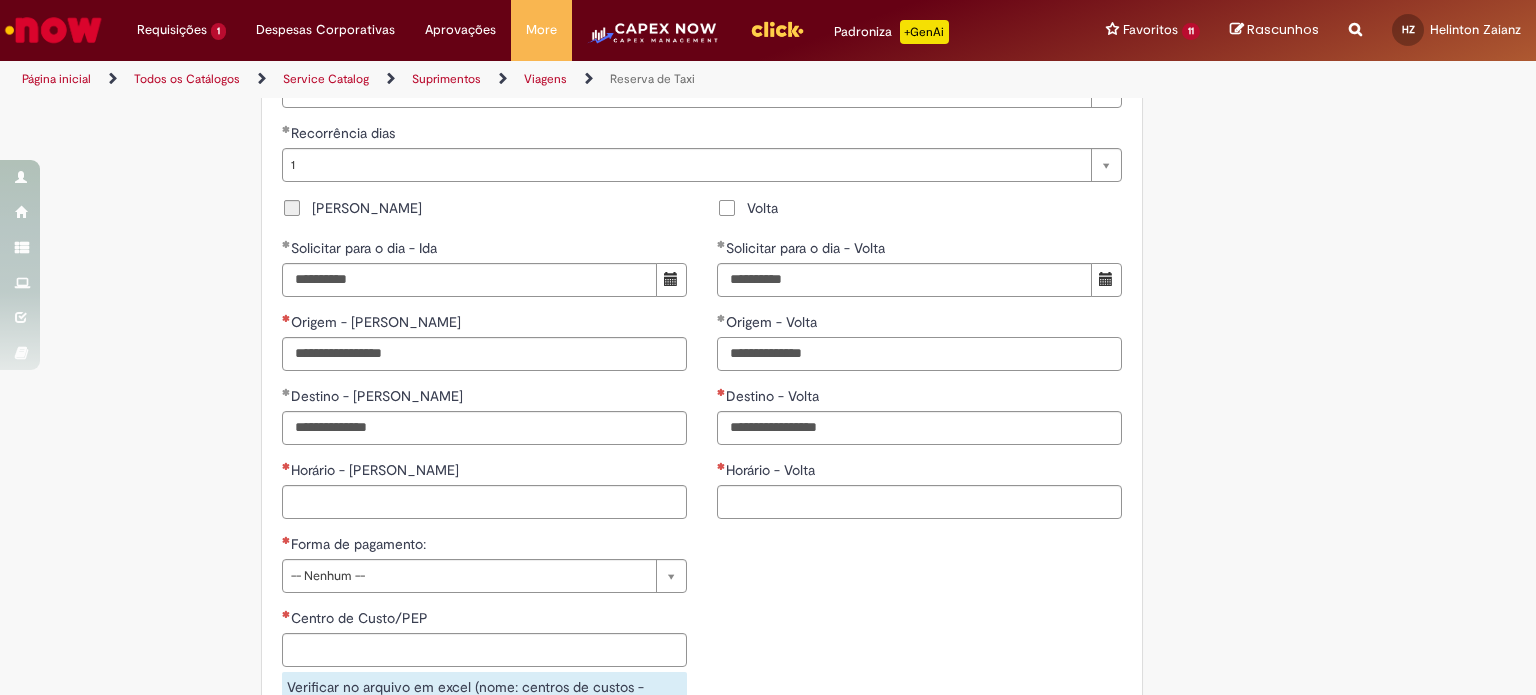 type on "**********" 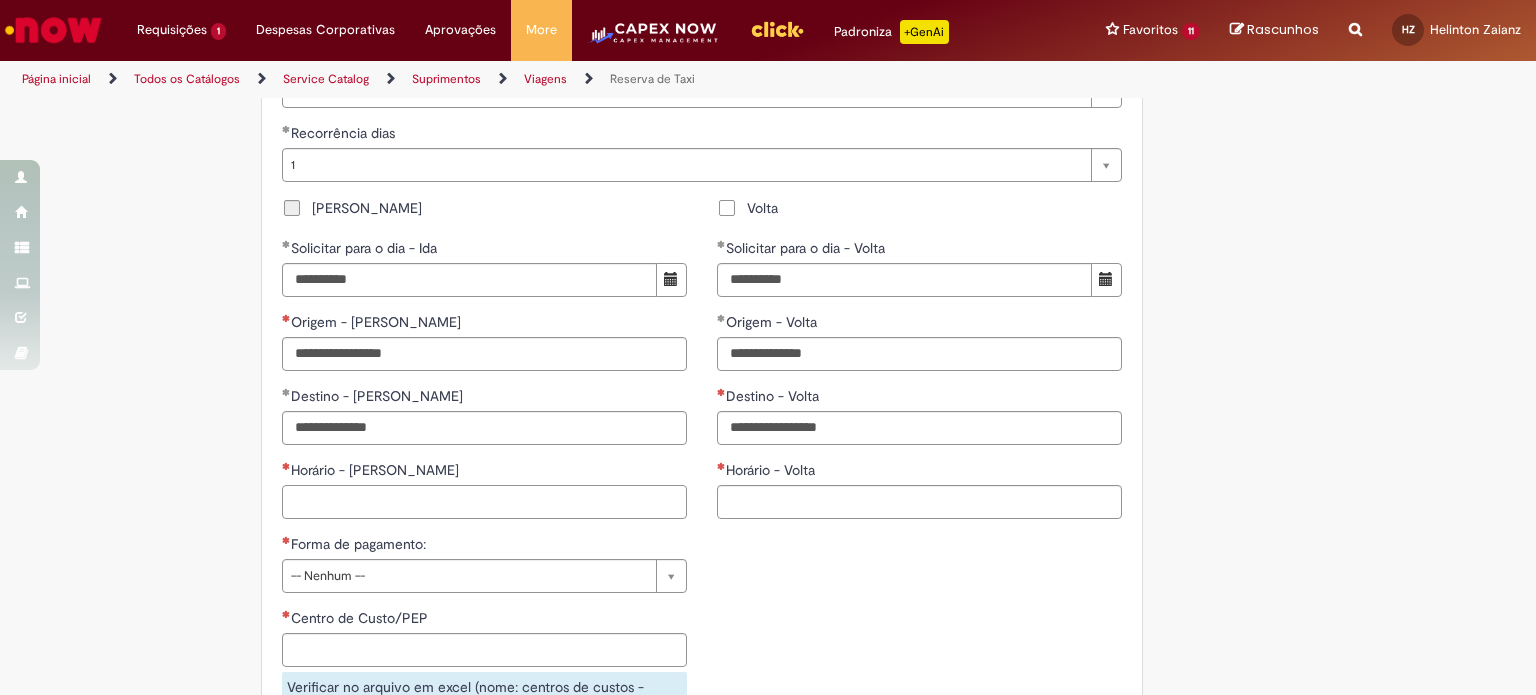 click on "Horário - [PERSON_NAME]" at bounding box center [484, 502] 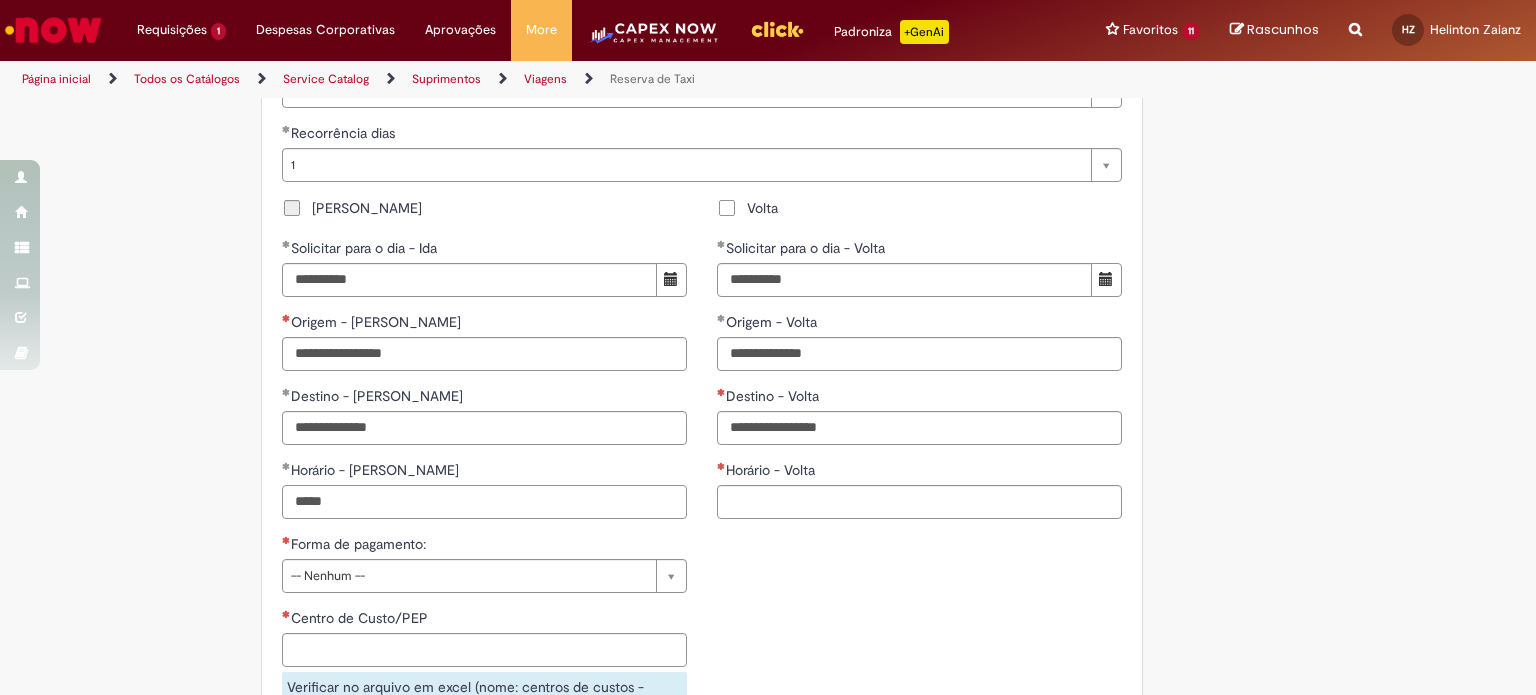 type on "*****" 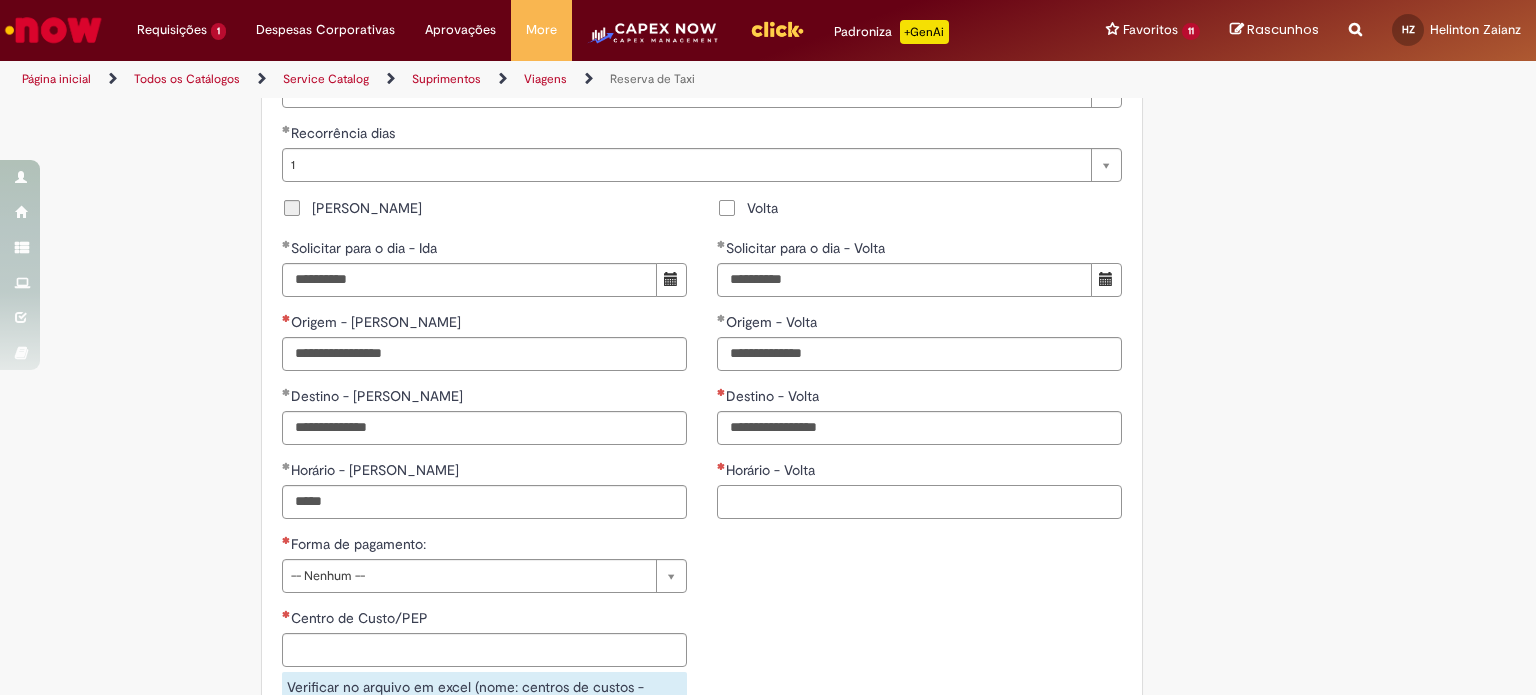 click on "Horário - Volta" at bounding box center [919, 502] 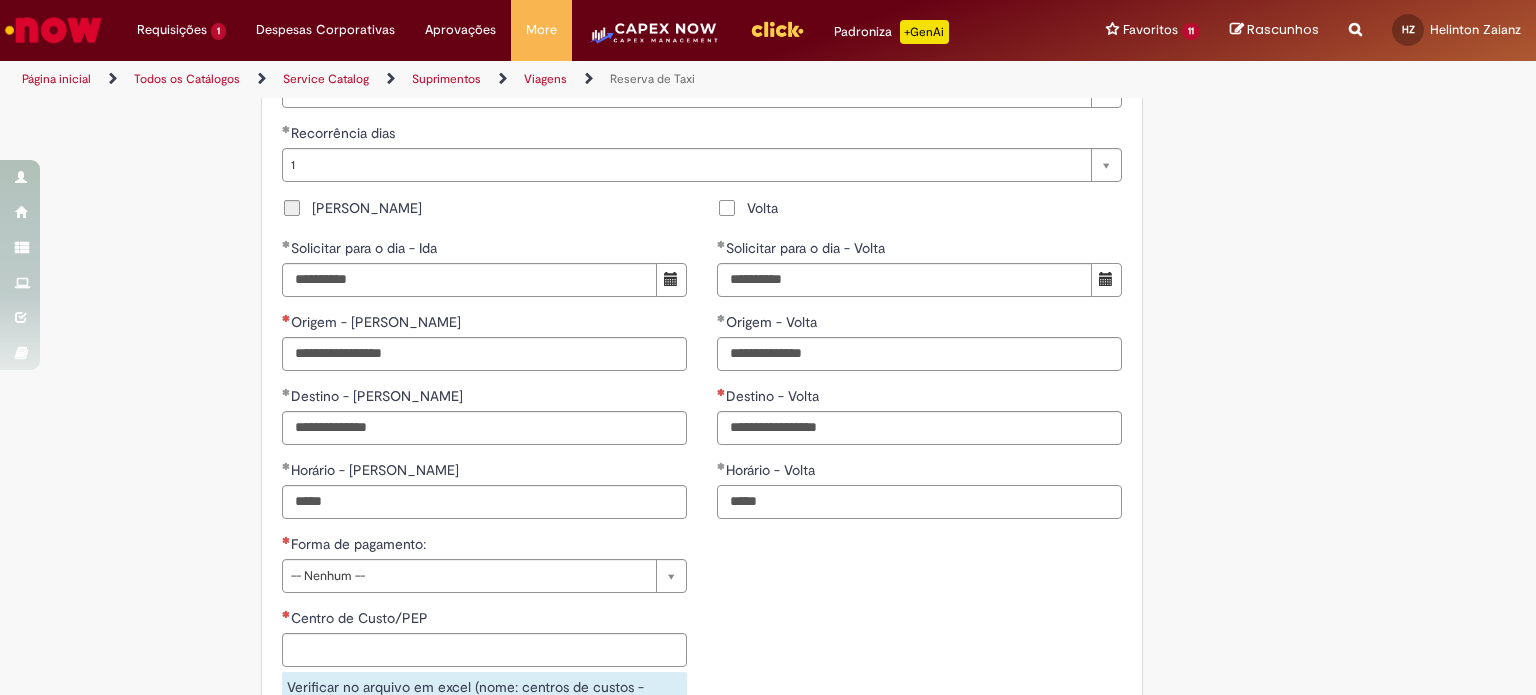 type on "*****" 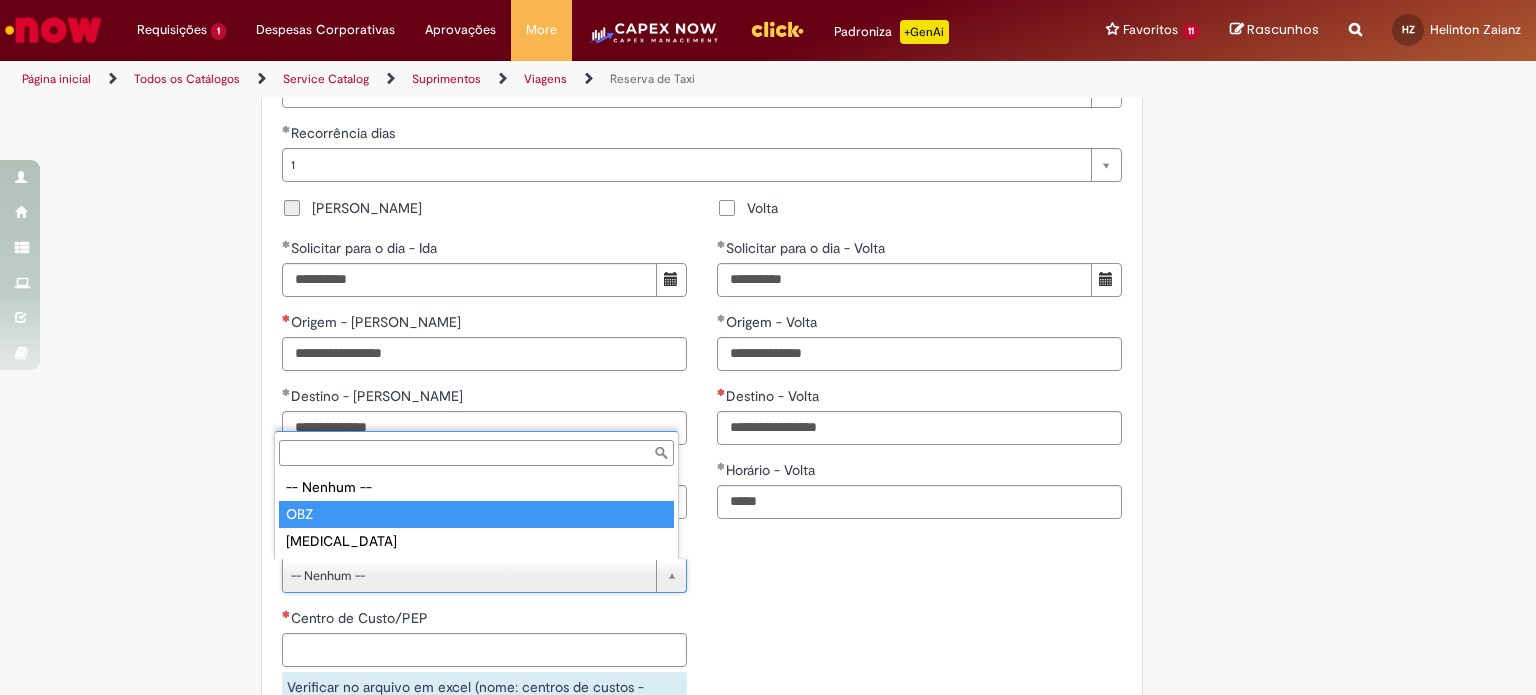type on "***" 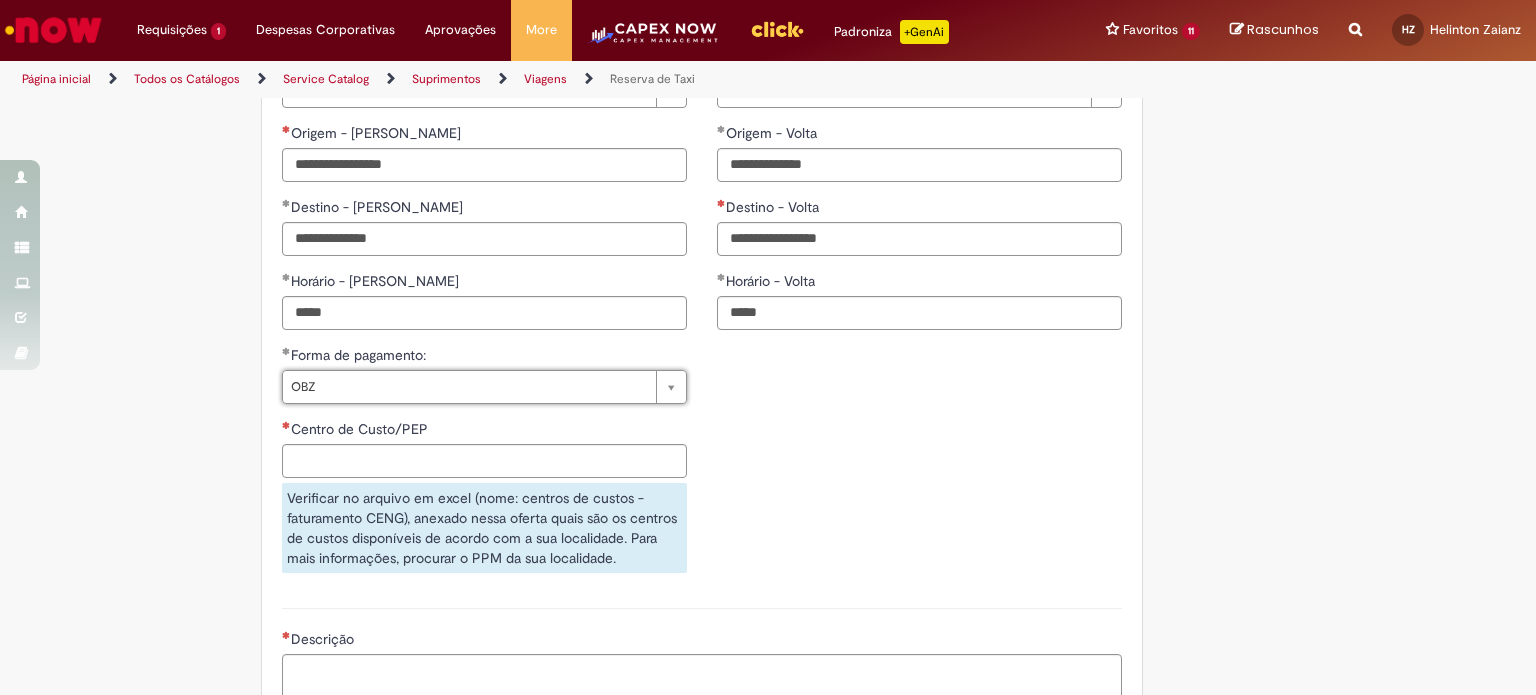 scroll, scrollTop: 1600, scrollLeft: 0, axis: vertical 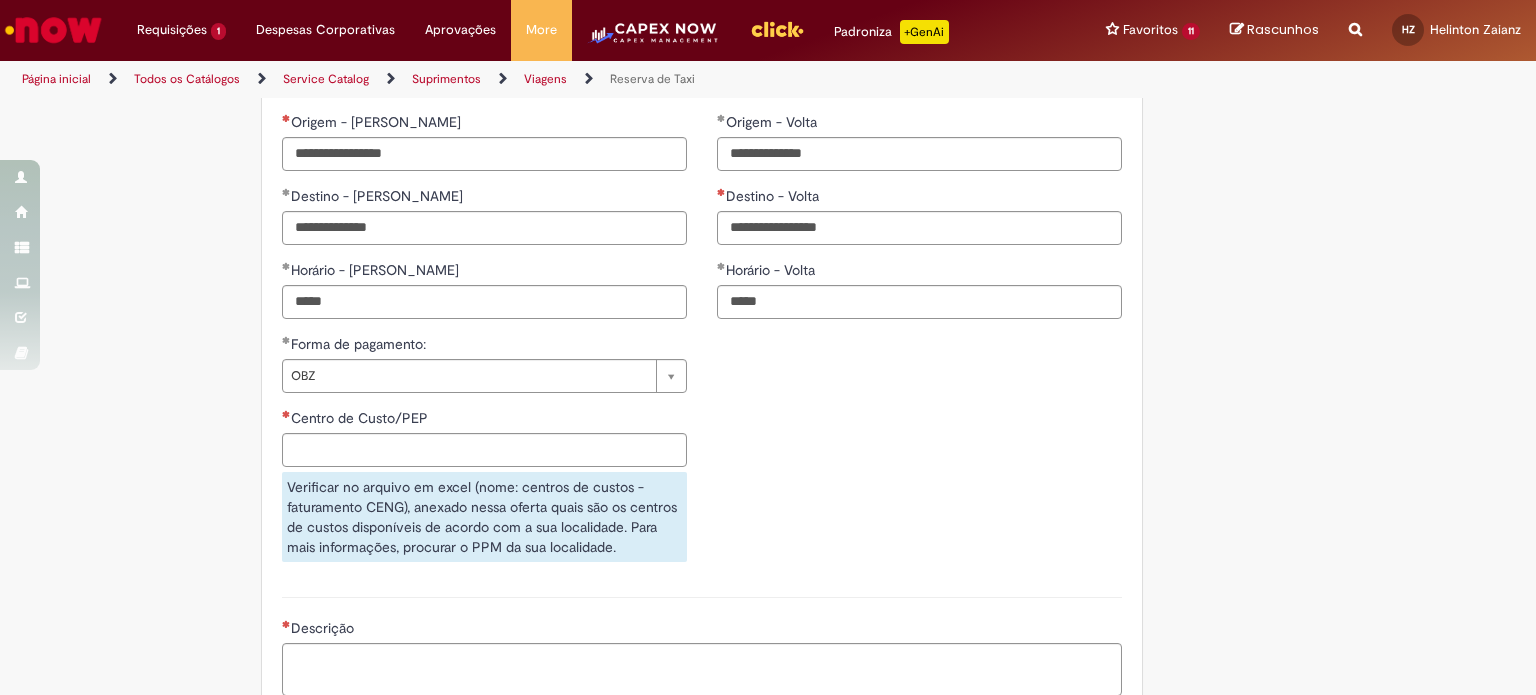 drag, startPoint x: 856, startPoint y: 487, endPoint x: 628, endPoint y: 490, distance: 228.01973 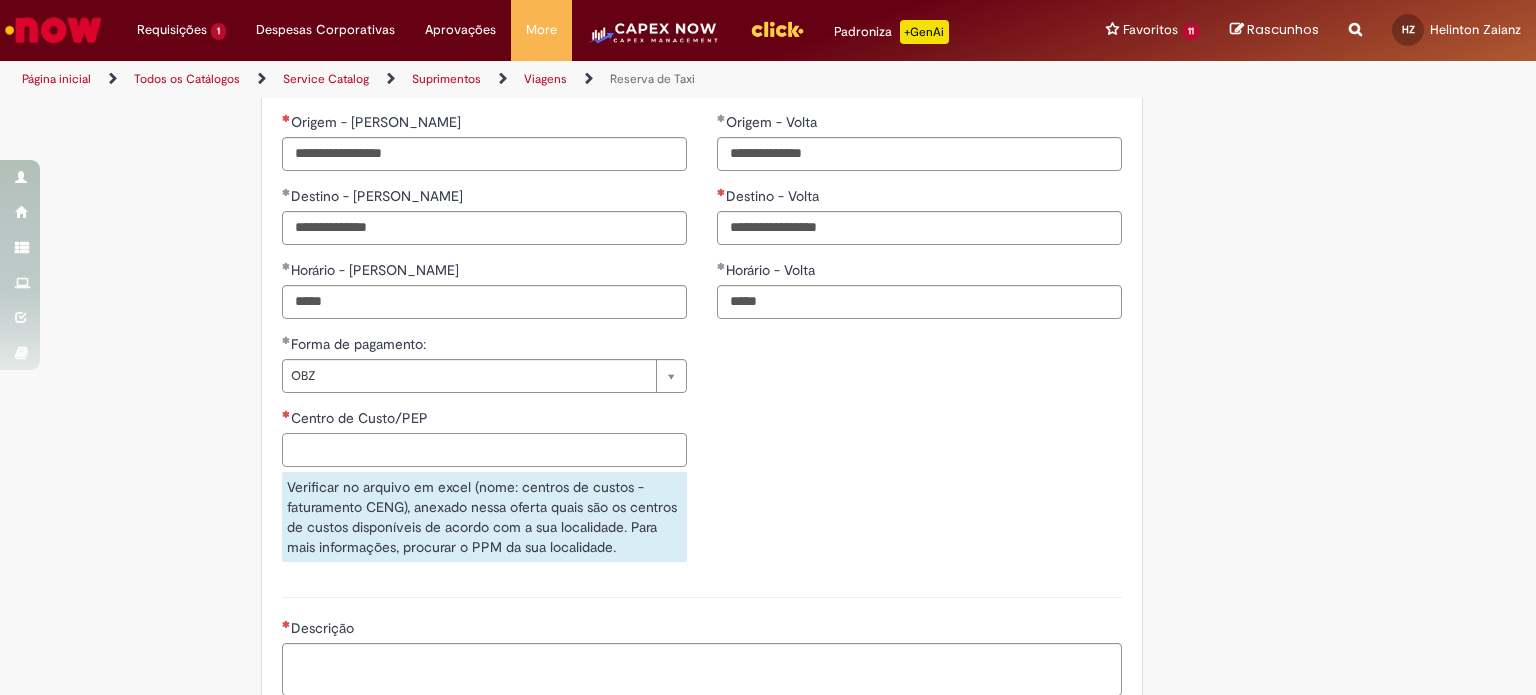 click on "Centro de Custo/PEP" at bounding box center [484, 450] 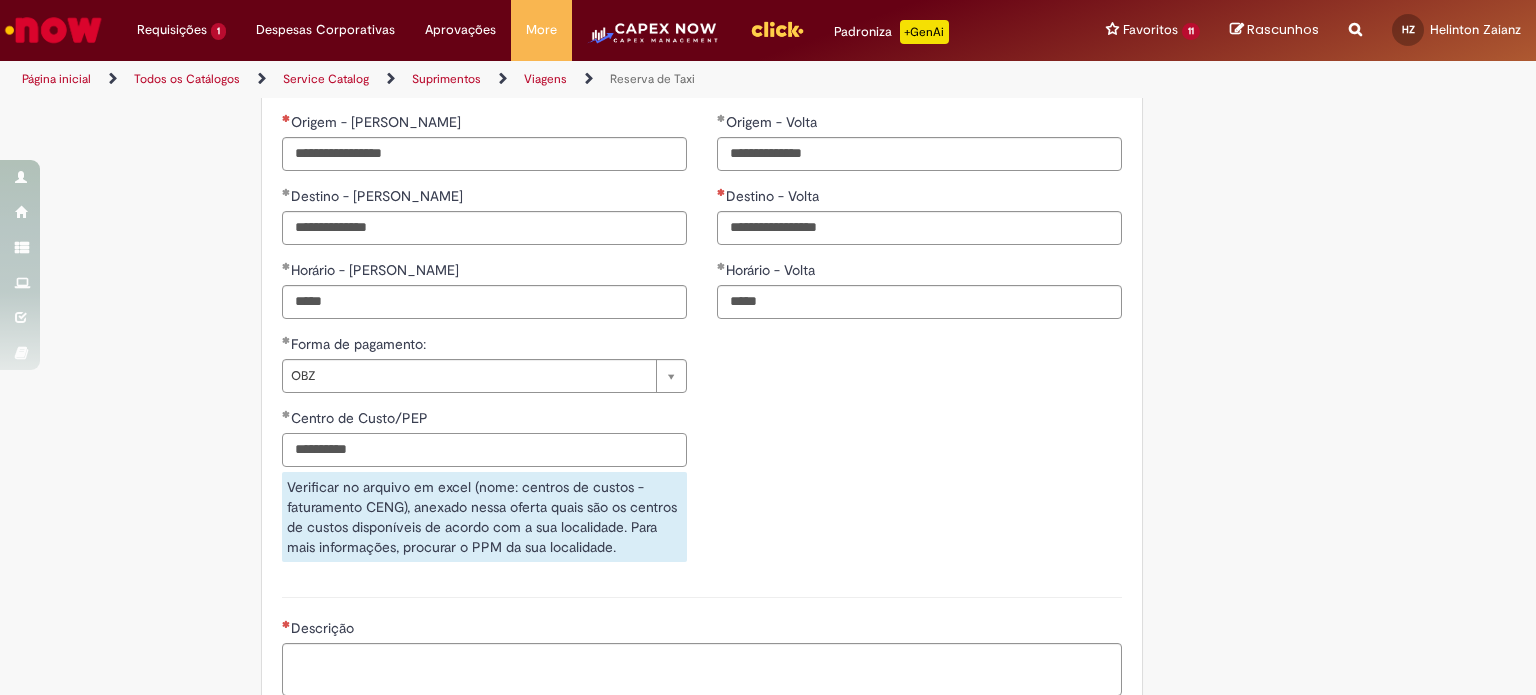 type on "**********" 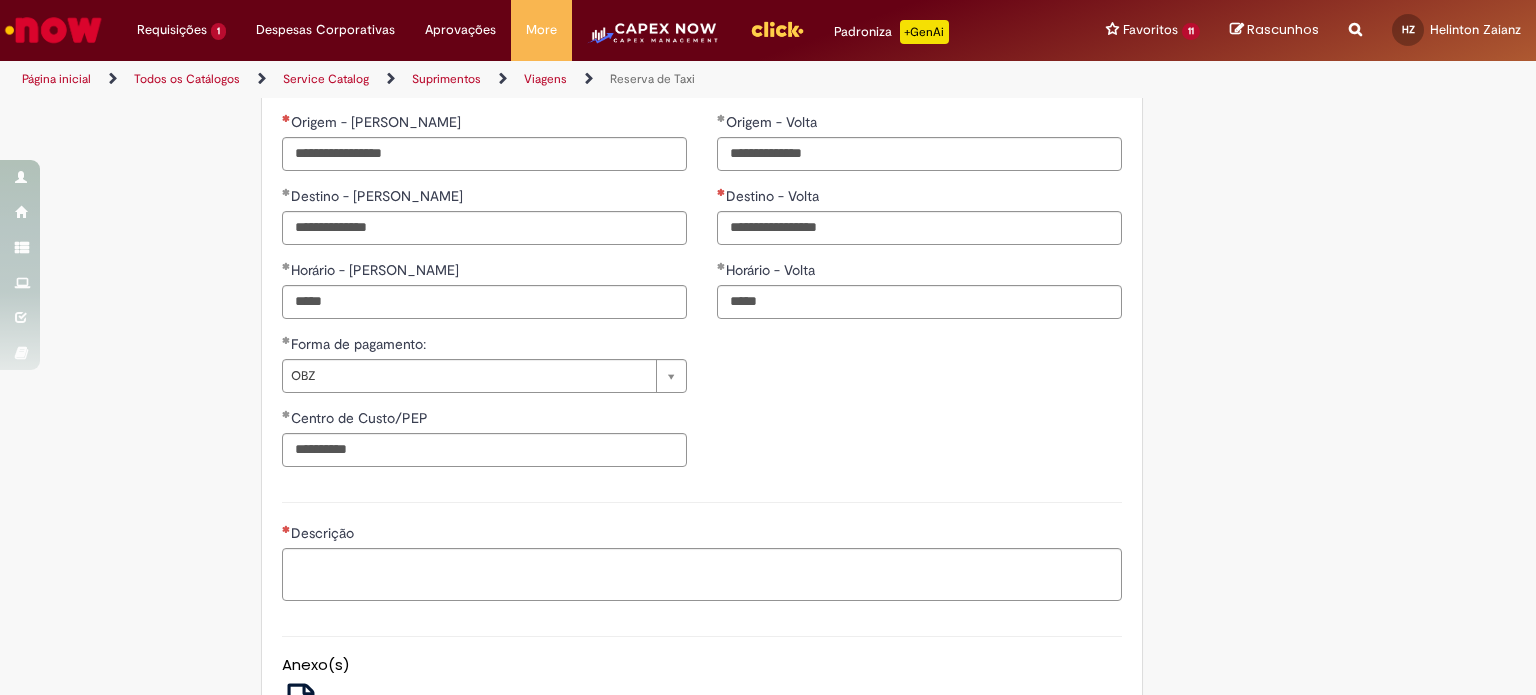 click on "**********" at bounding box center [702, 408] 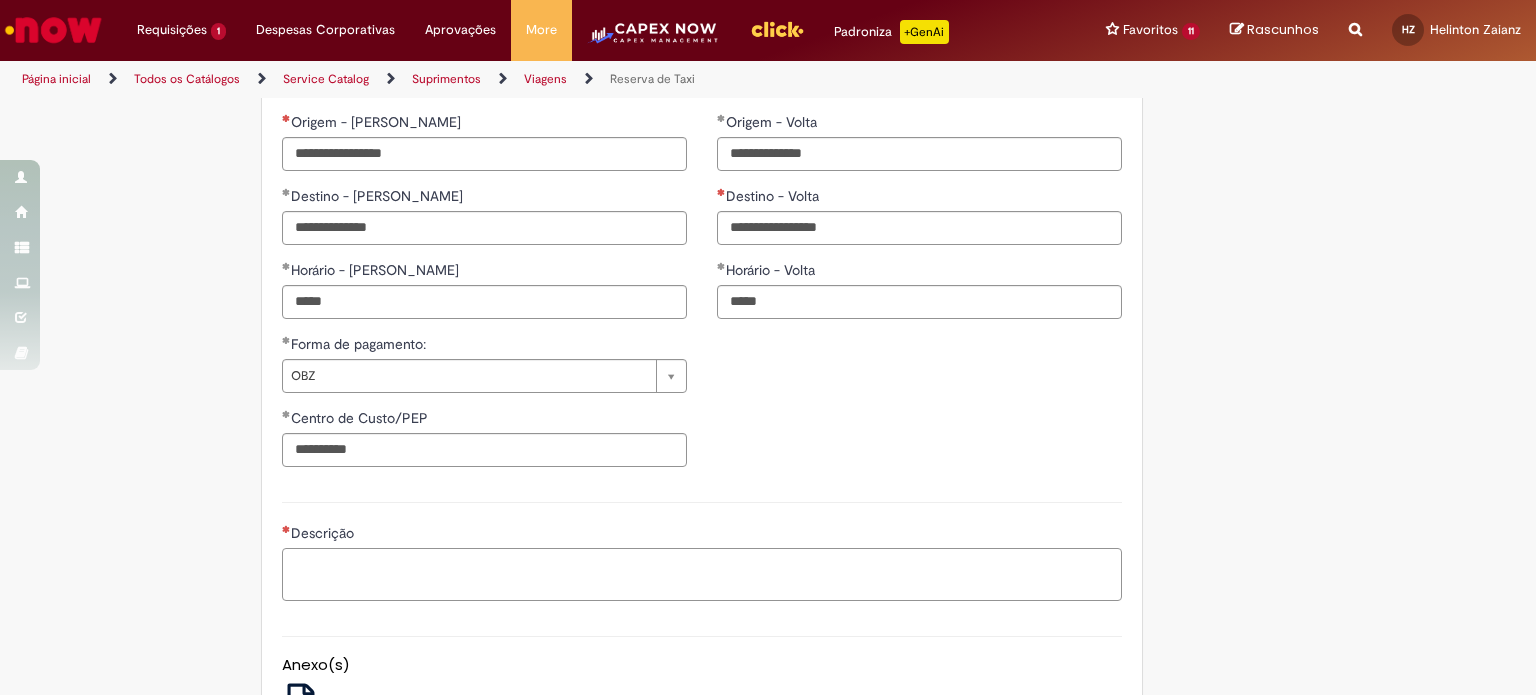 click on "Descrição" at bounding box center [702, 575] 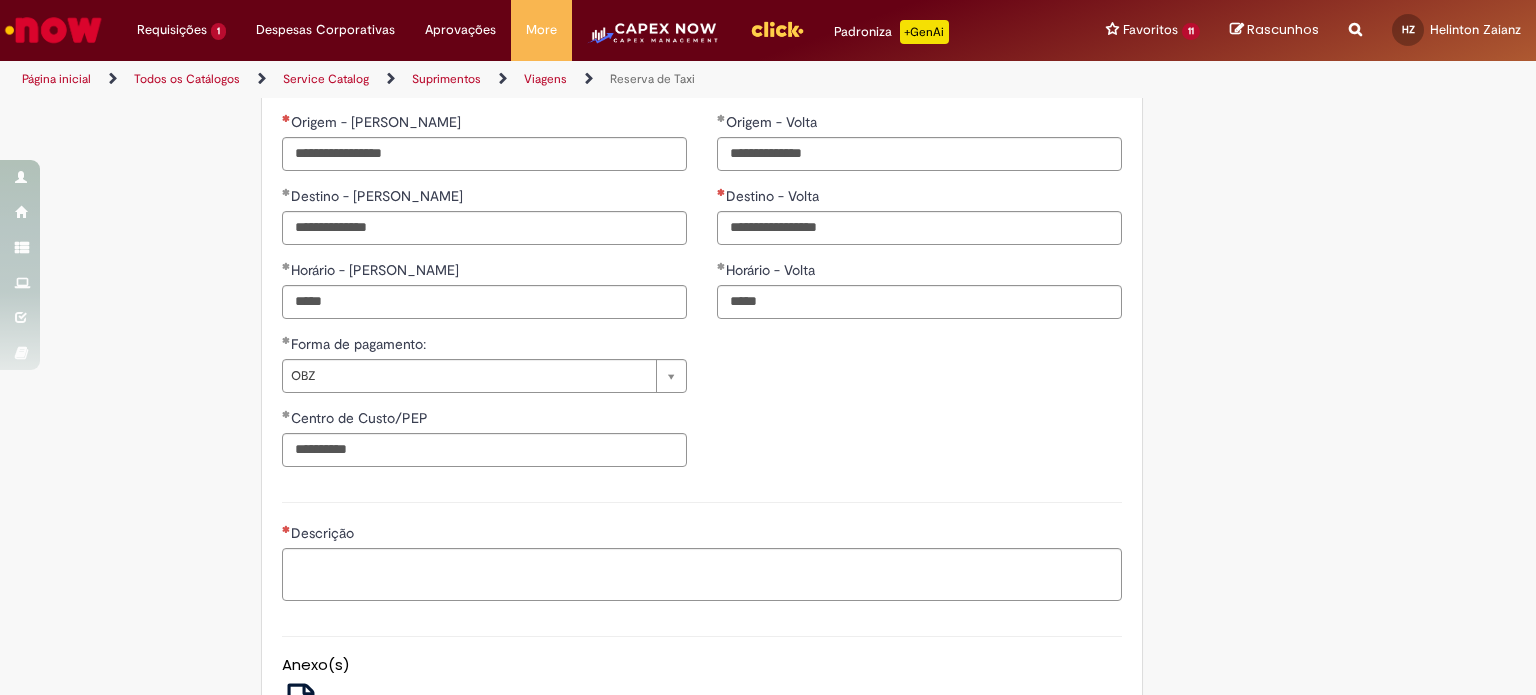 click on "**********" at bounding box center (702, 408) 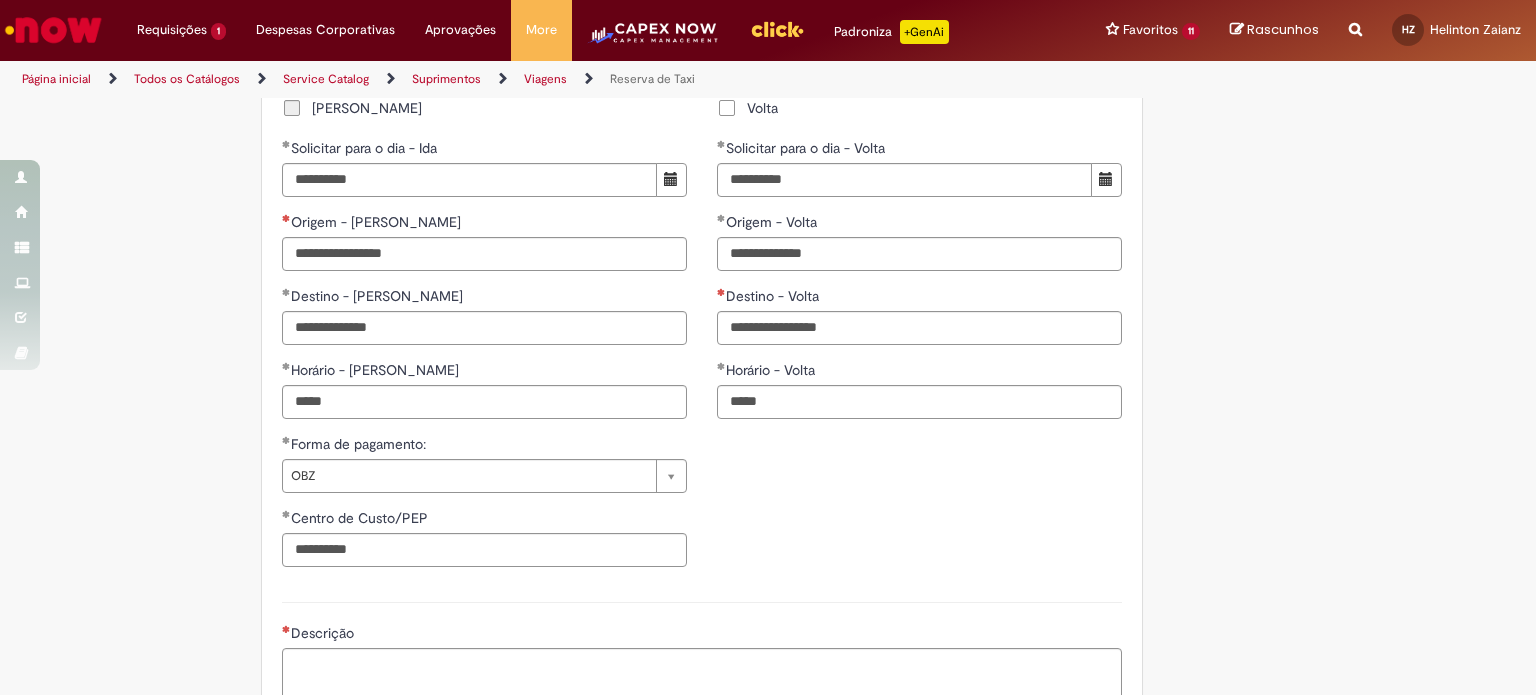 scroll, scrollTop: 1400, scrollLeft: 0, axis: vertical 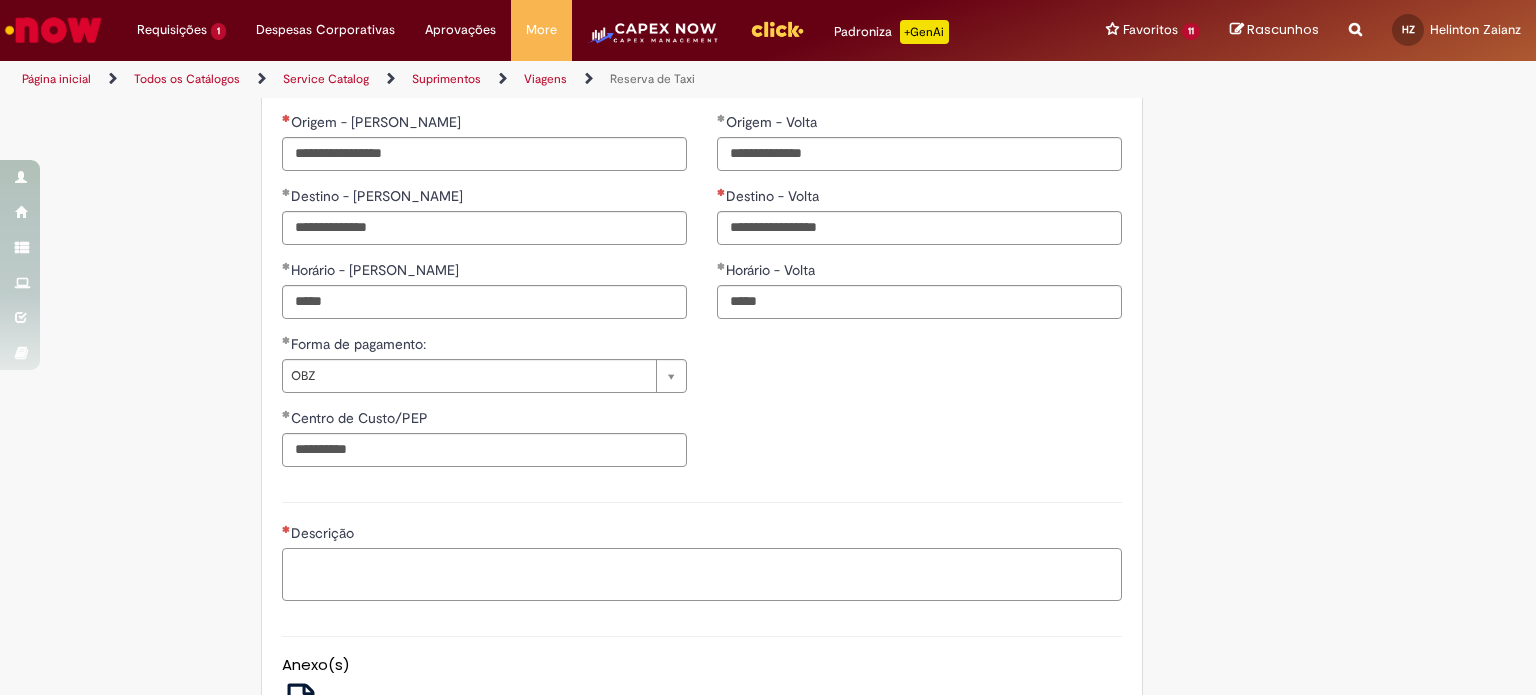 click on "Descrição" at bounding box center (702, 575) 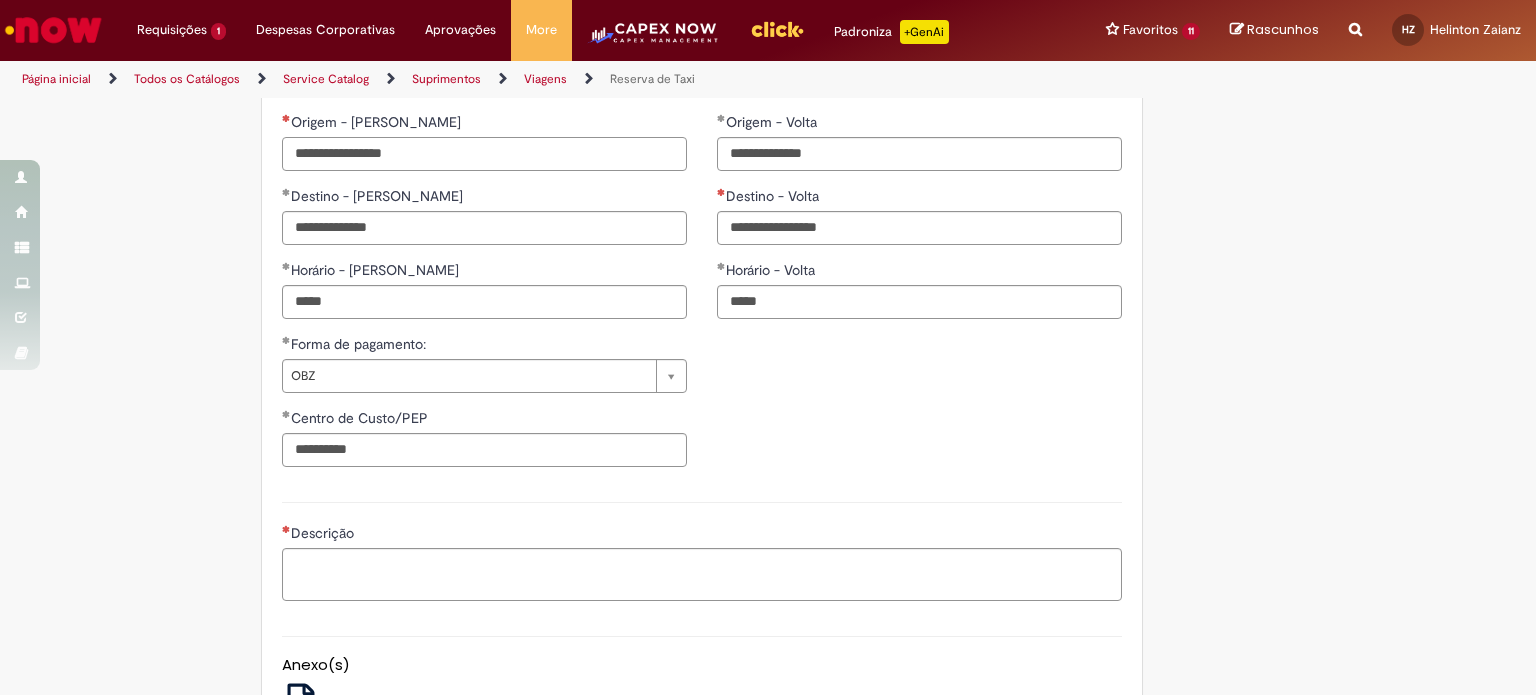 click on "Origem - [PERSON_NAME]" at bounding box center [484, 154] 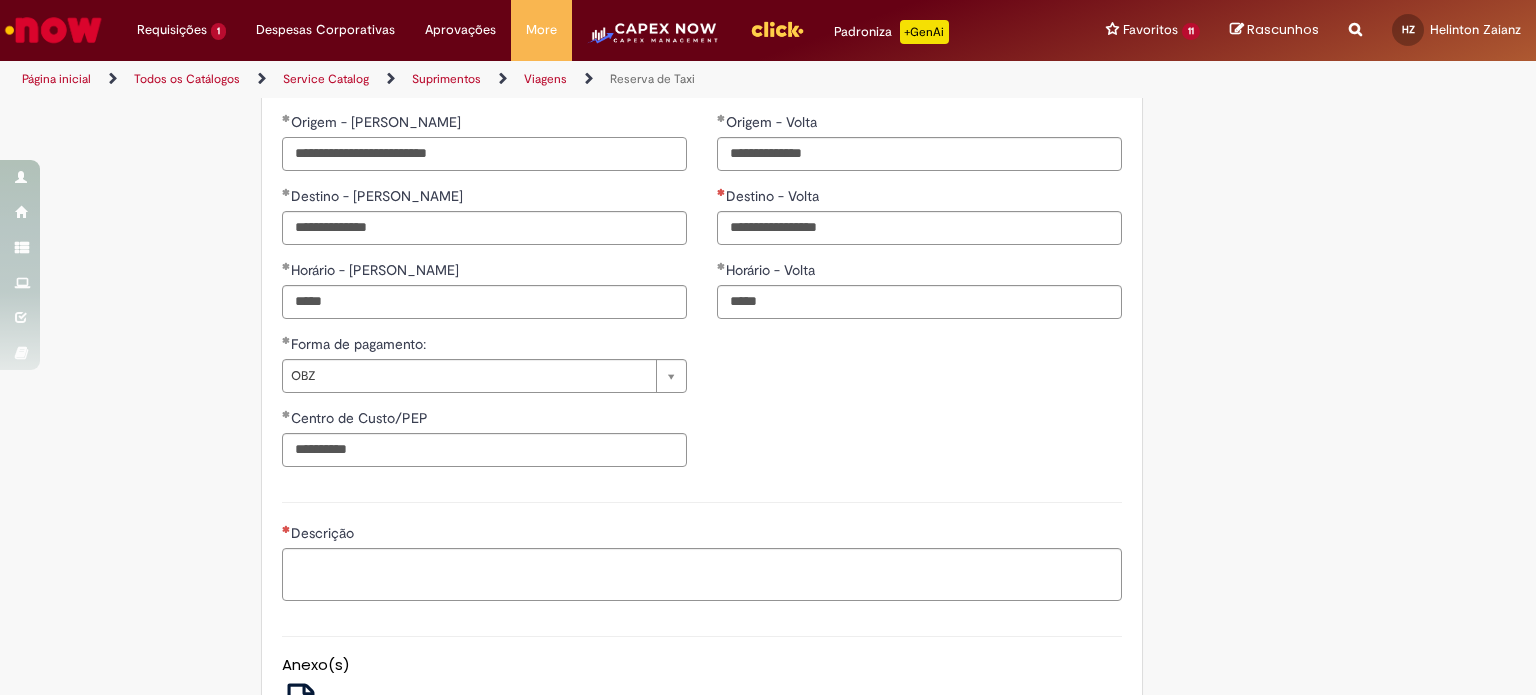 click on "**********" at bounding box center [484, 154] 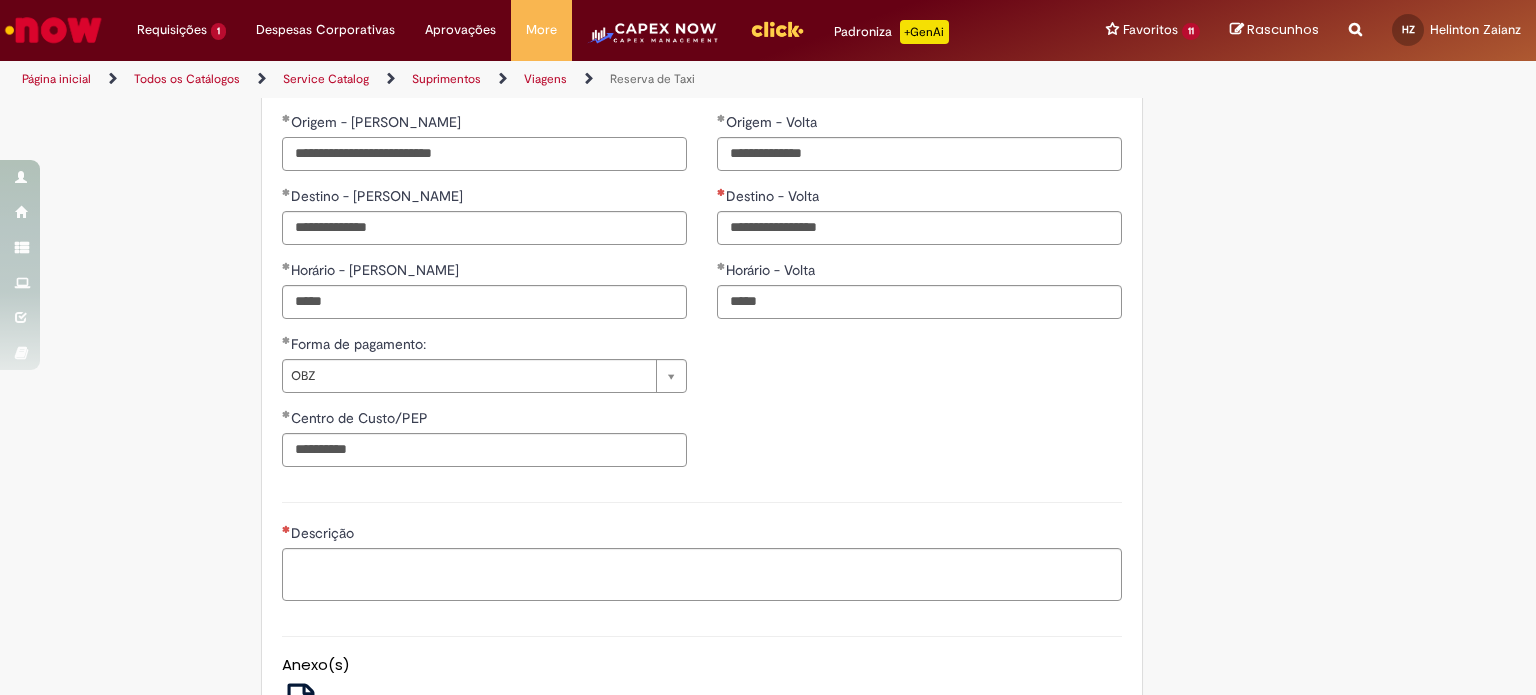 click on "**********" at bounding box center (484, 154) 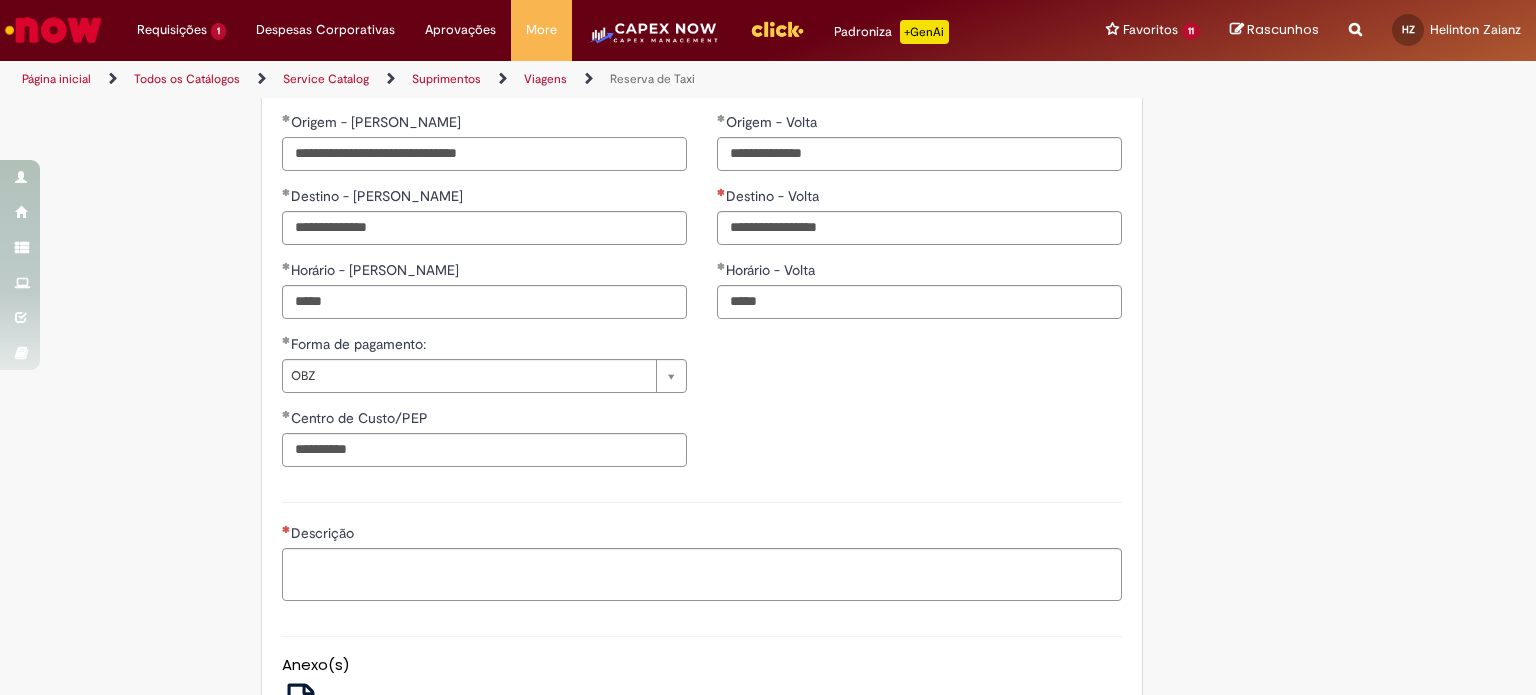 type on "**********" 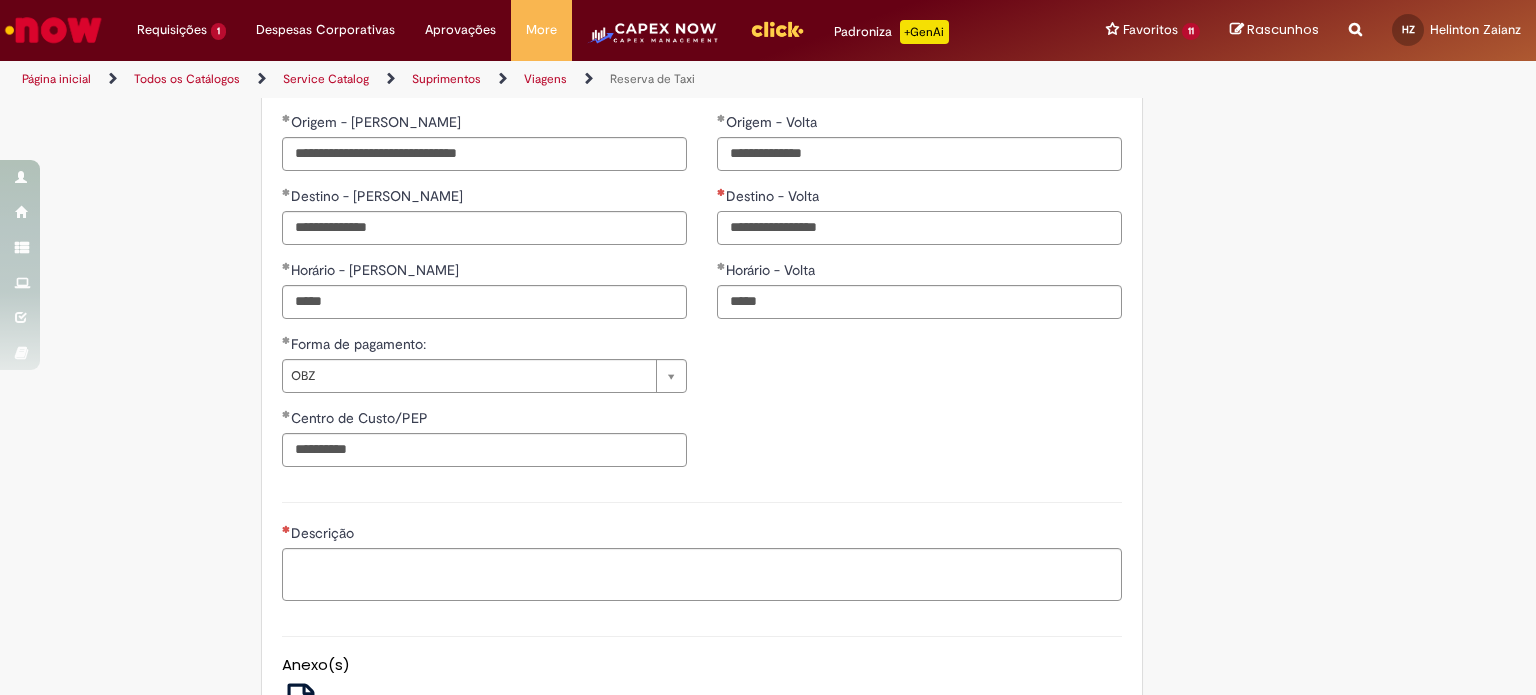 click on "Destino - Volta" at bounding box center [919, 228] 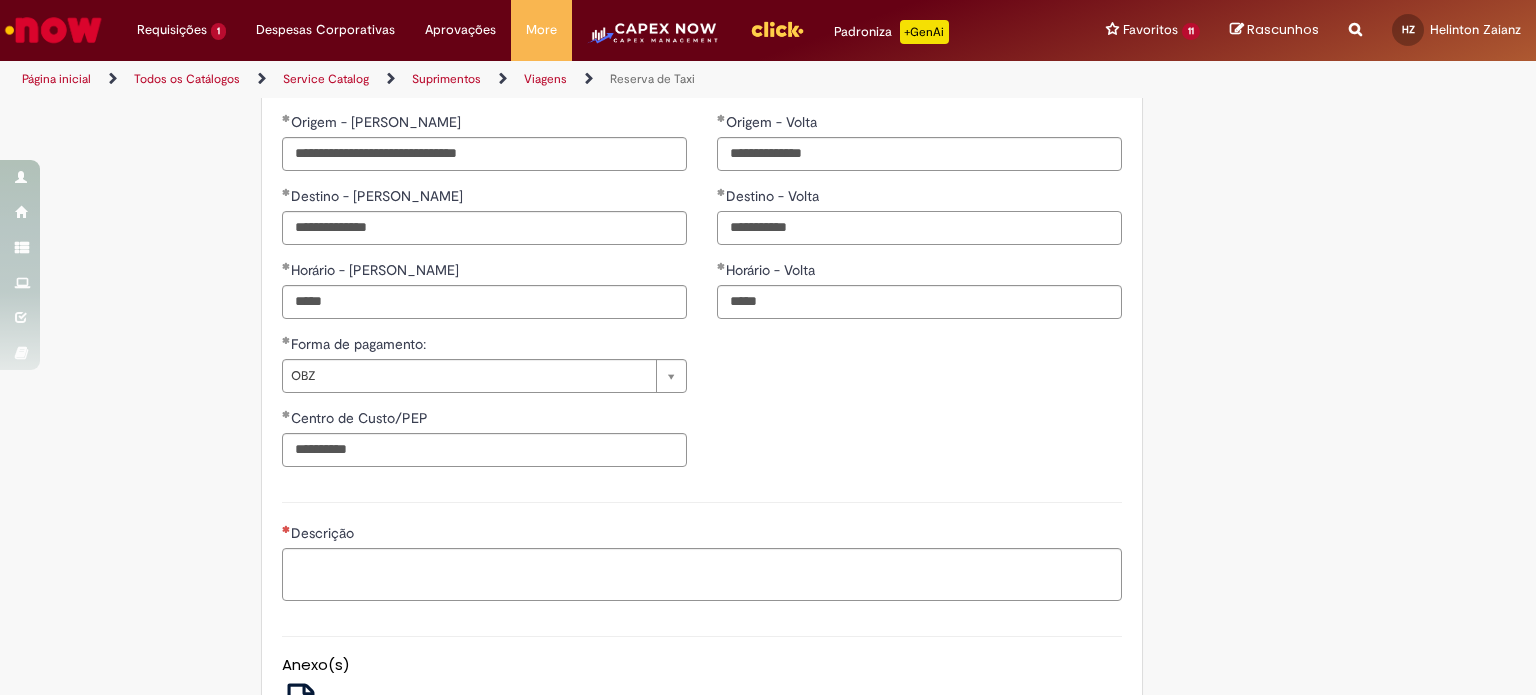 type on "**********" 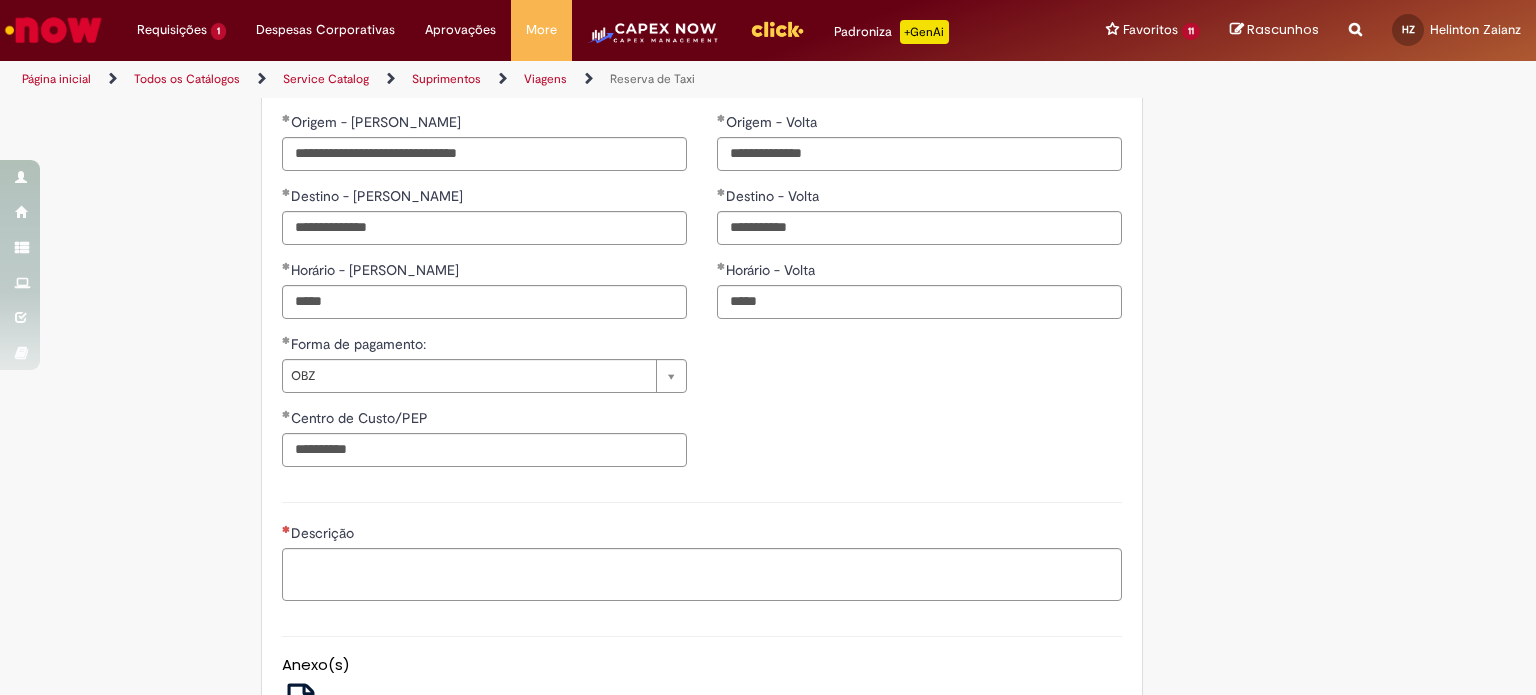 click on "**********" at bounding box center (702, 408) 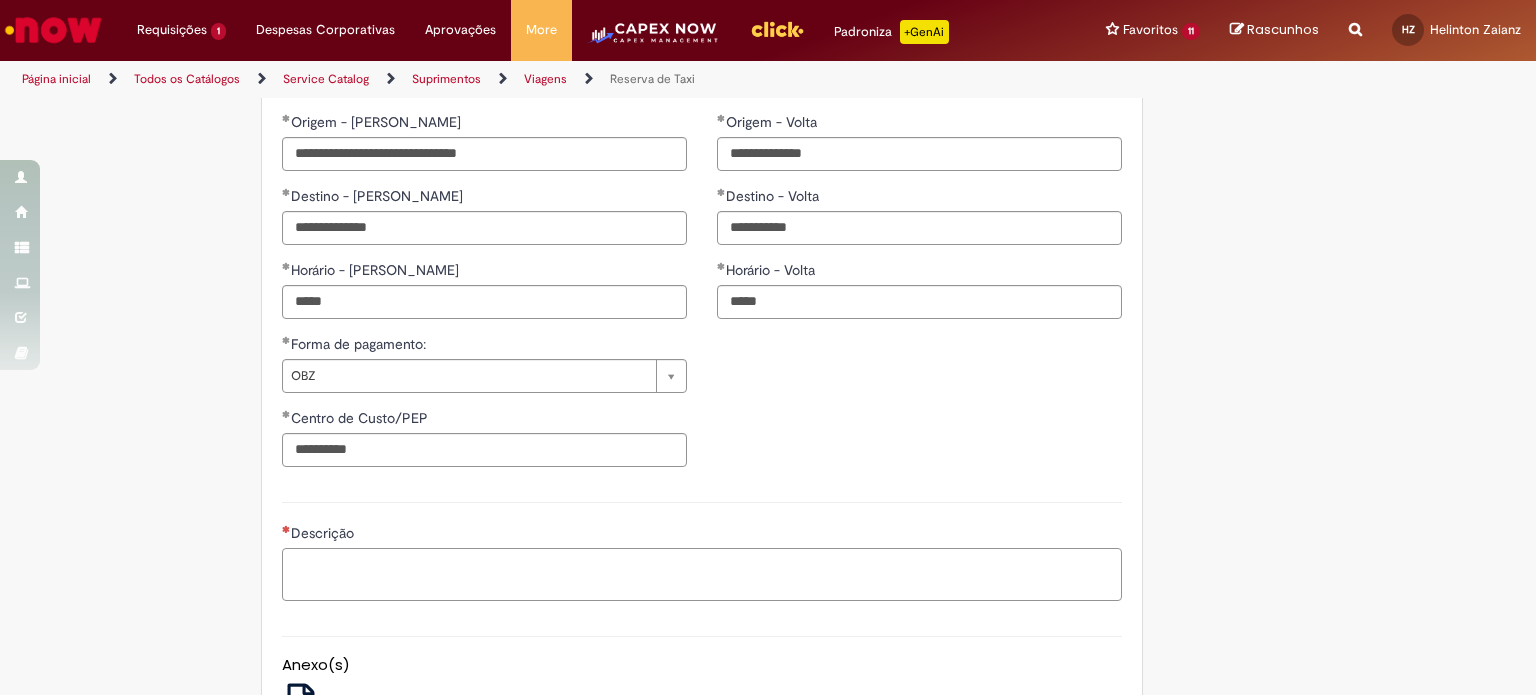 click on "Descrição" at bounding box center (702, 575) 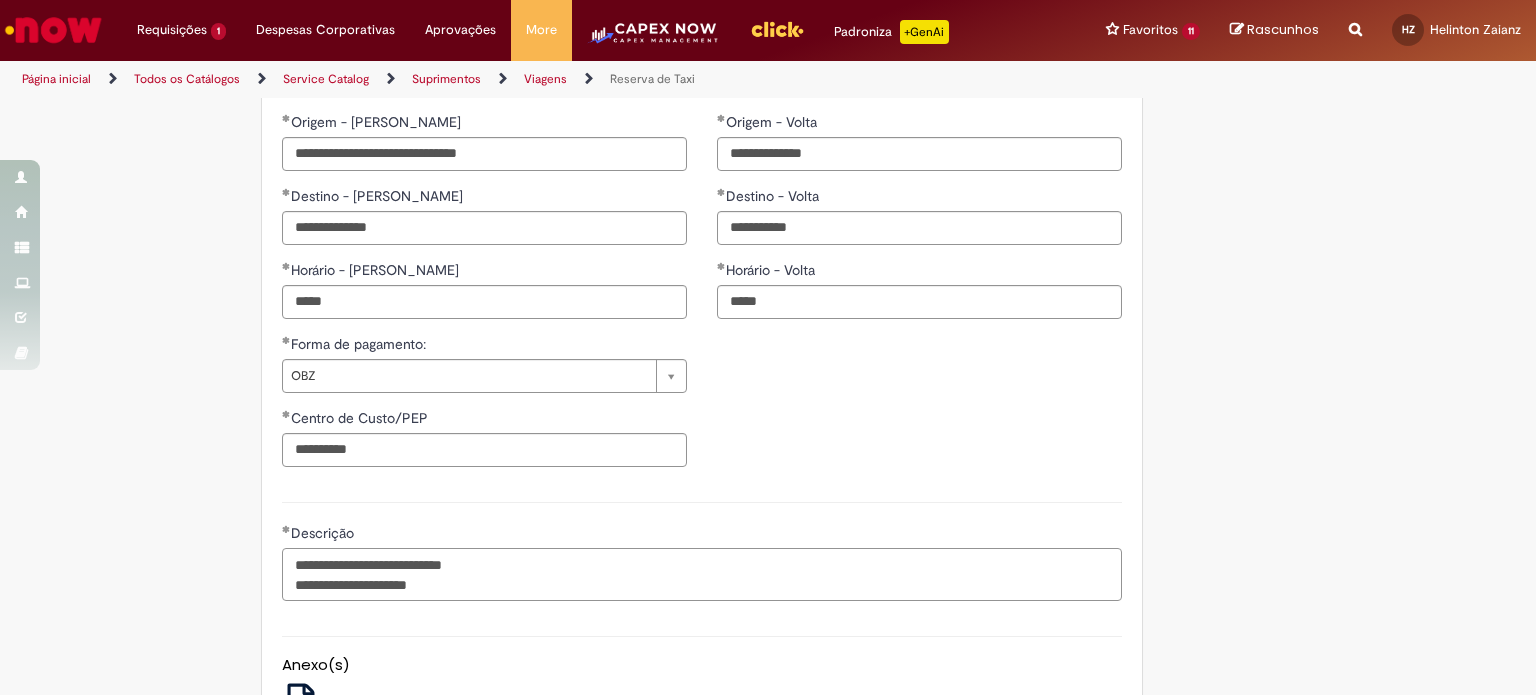 paste on "**********" 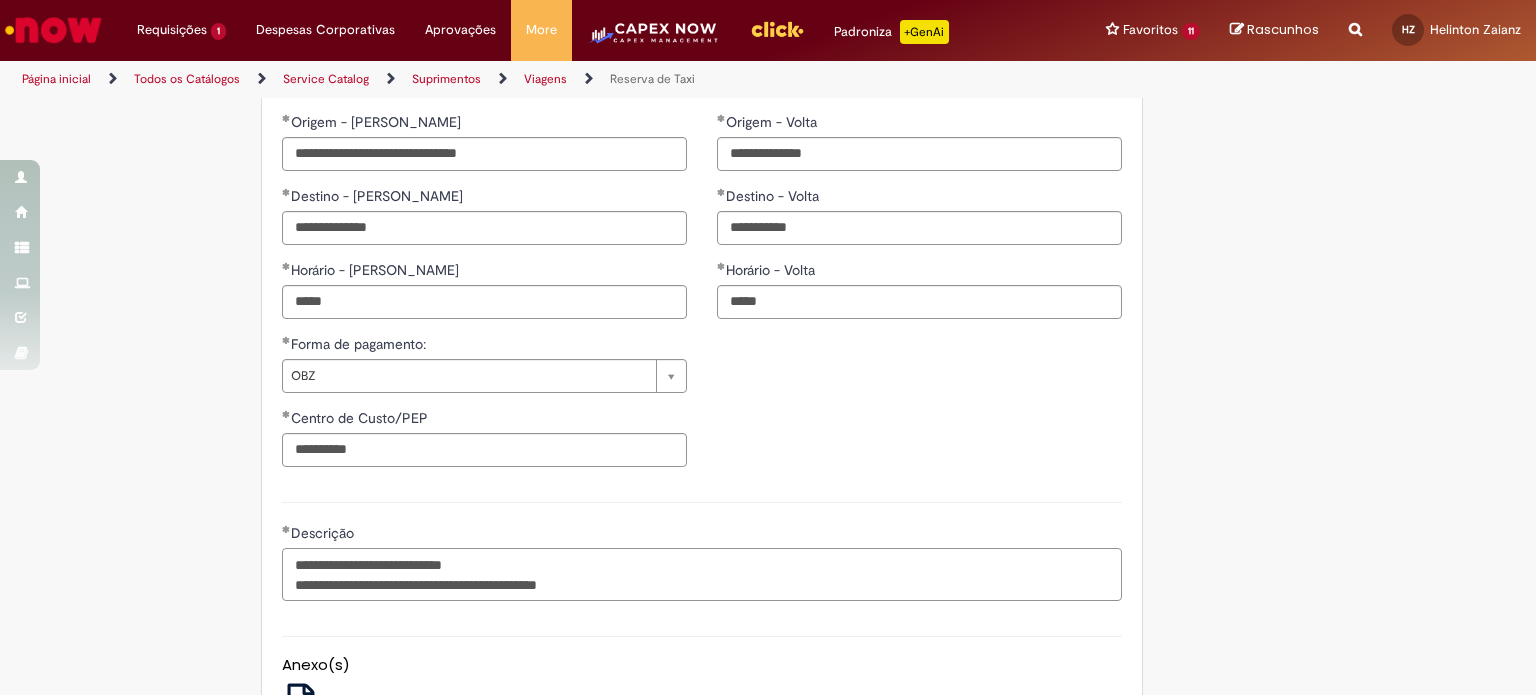 click on "**********" at bounding box center [702, 575] 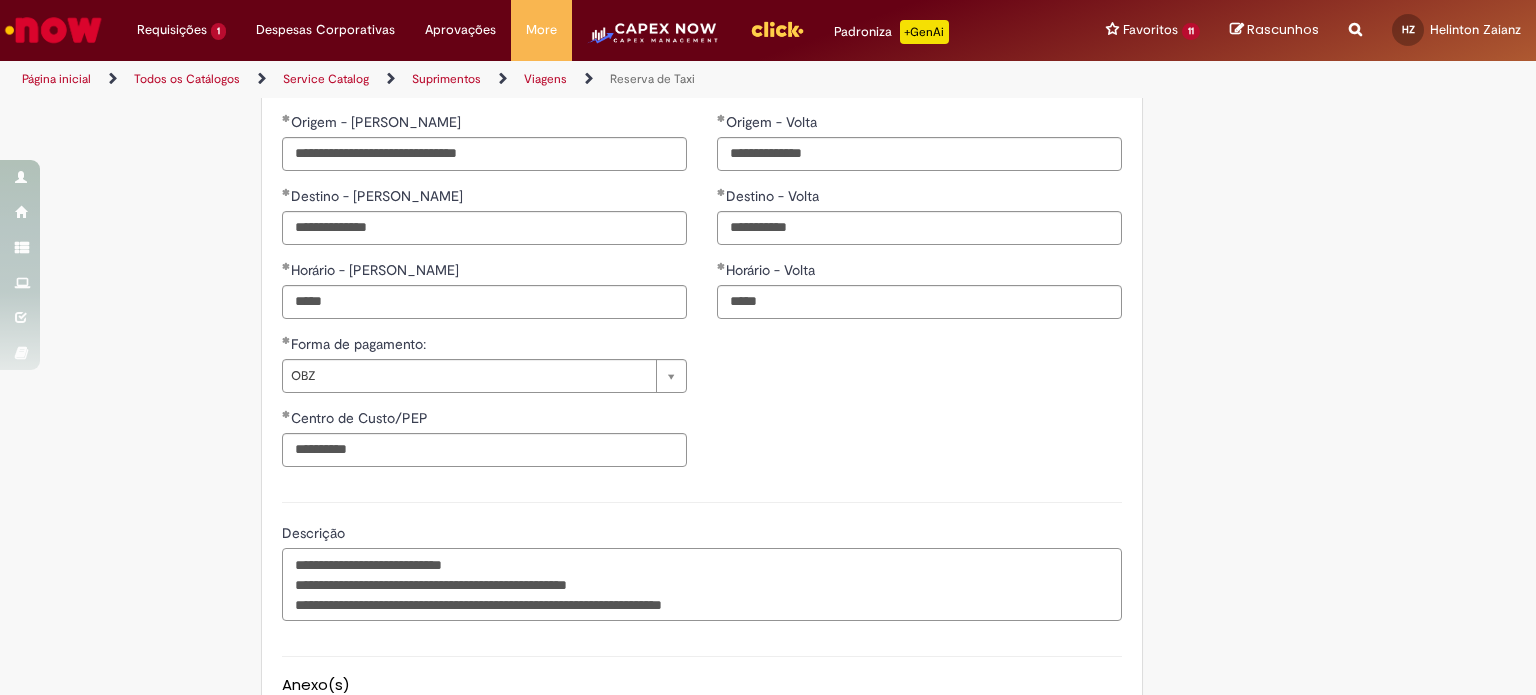 click on "**********" at bounding box center [702, 585] 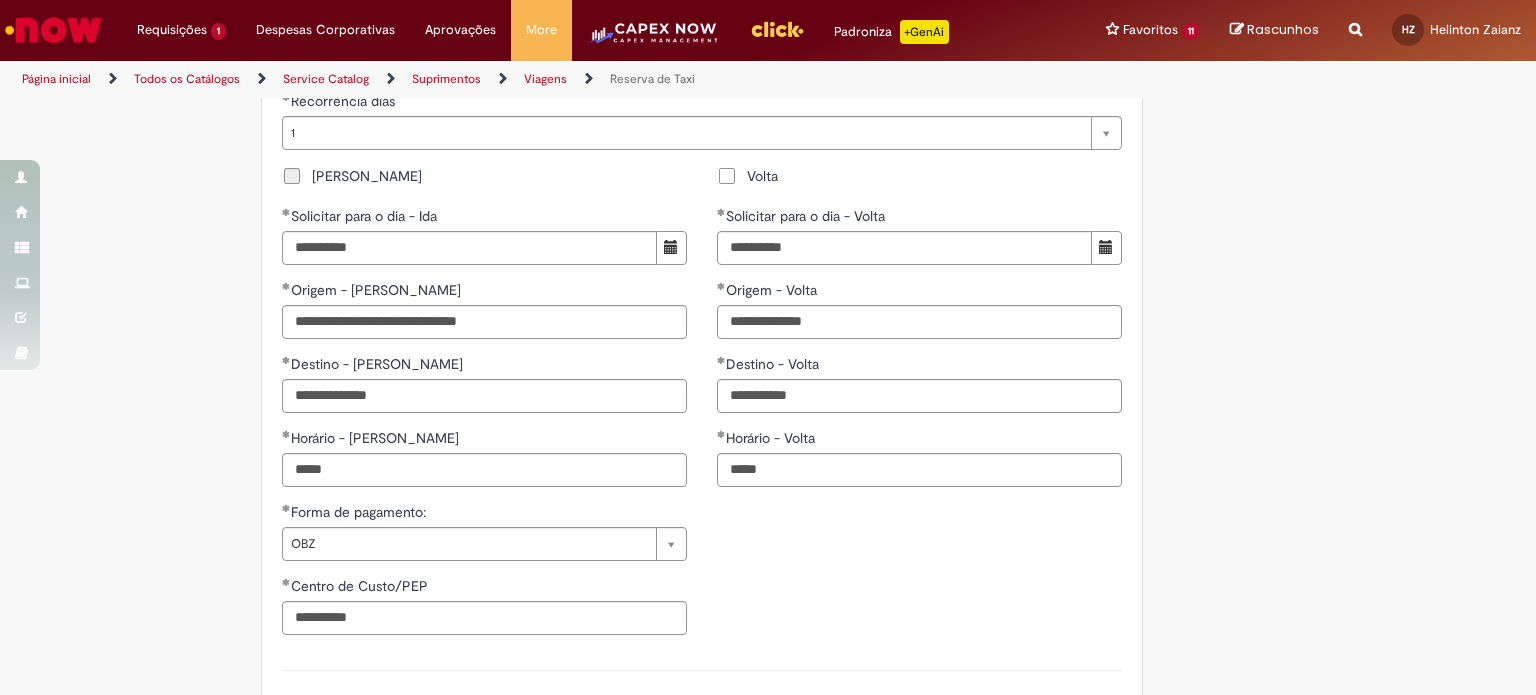 scroll, scrollTop: 1856, scrollLeft: 0, axis: vertical 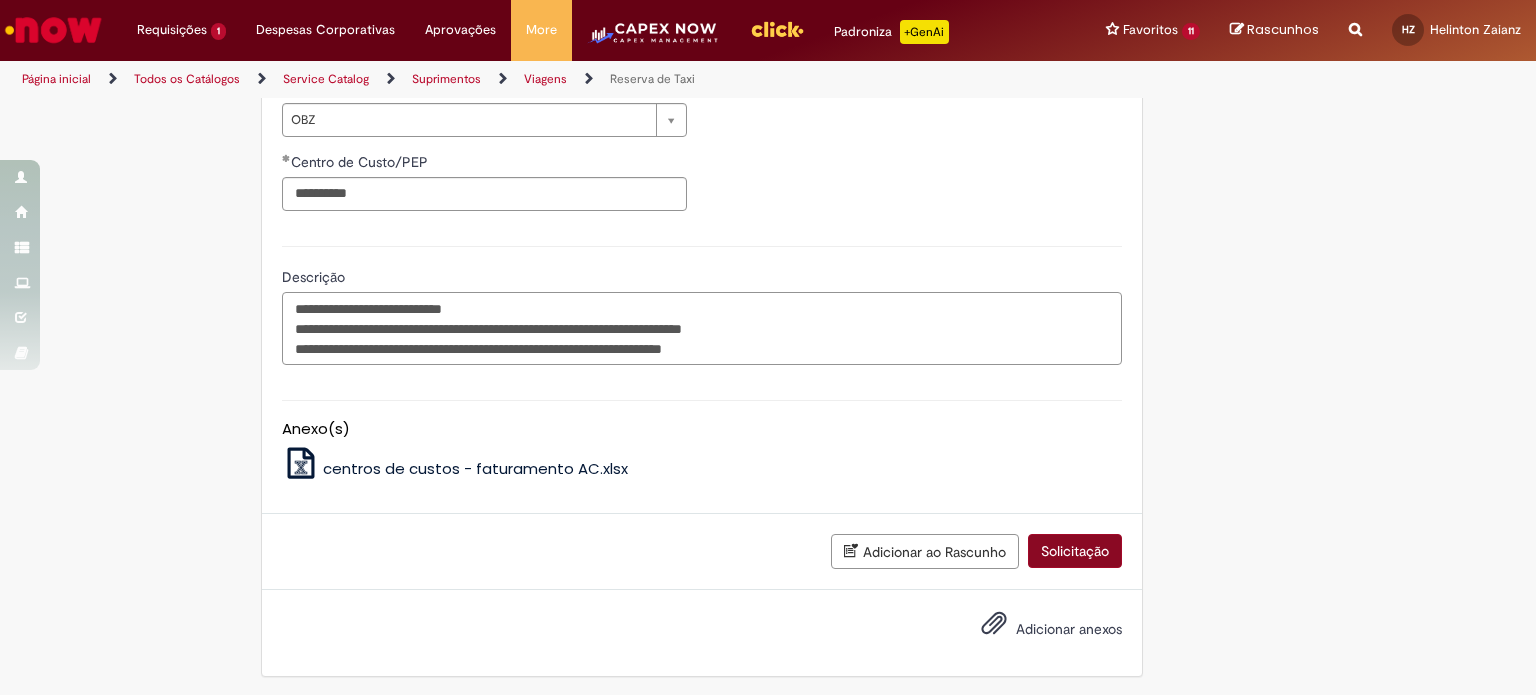 type on "**********" 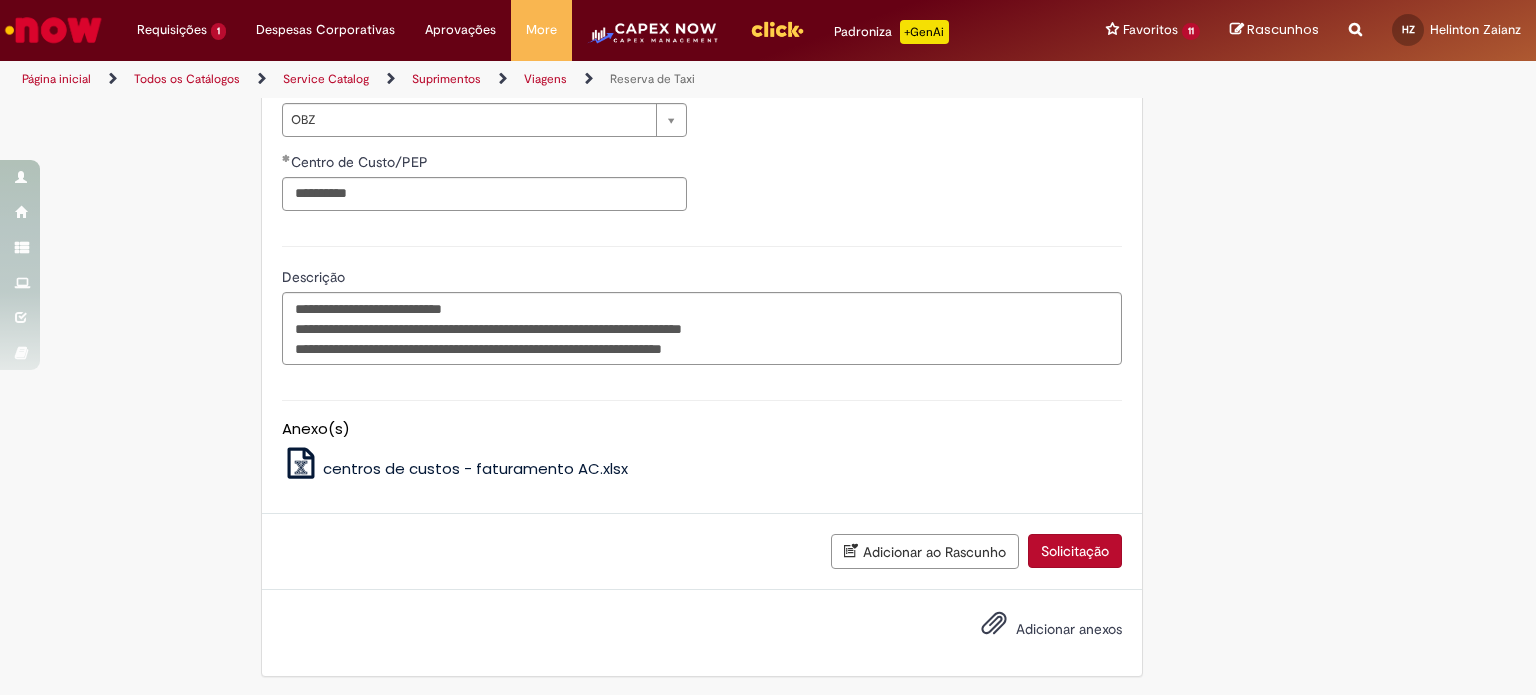 click on "Solicitação" at bounding box center (1075, 551) 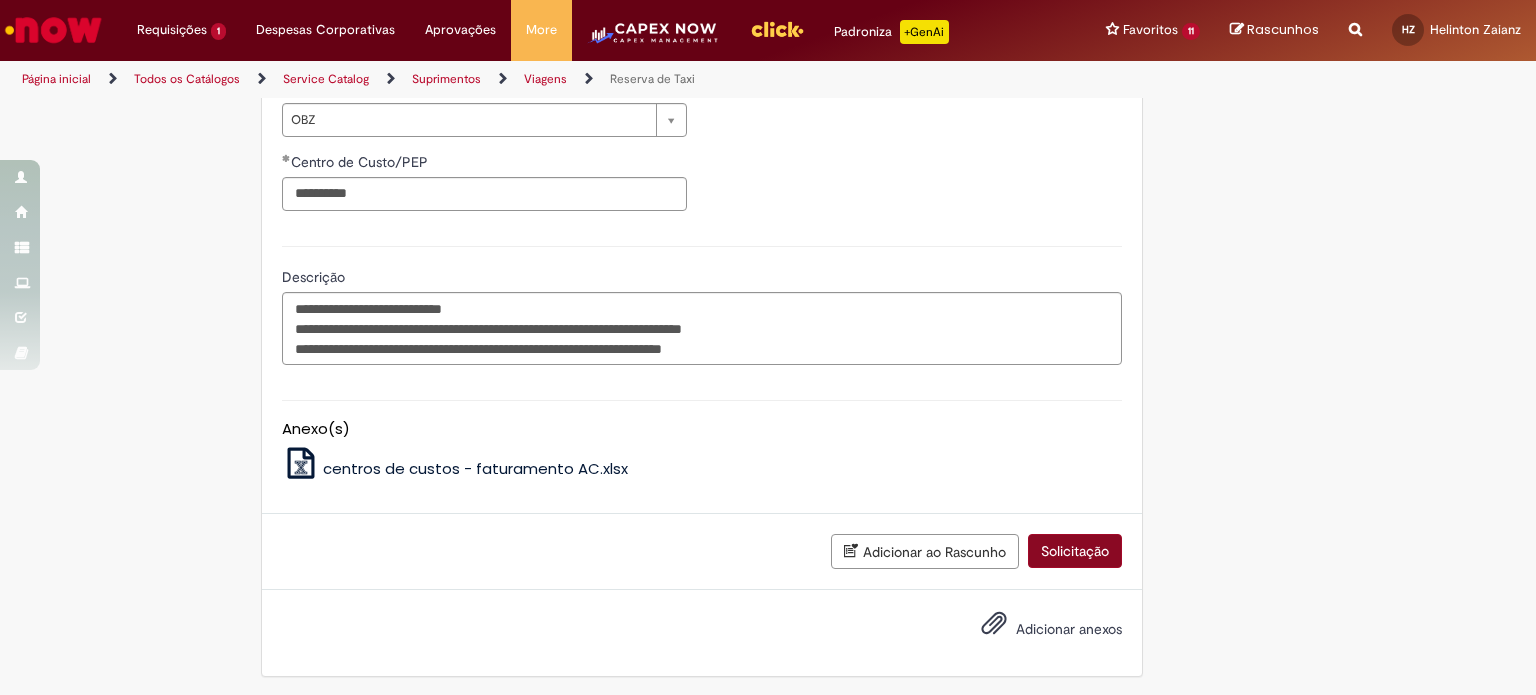 scroll, scrollTop: 706, scrollLeft: 0, axis: vertical 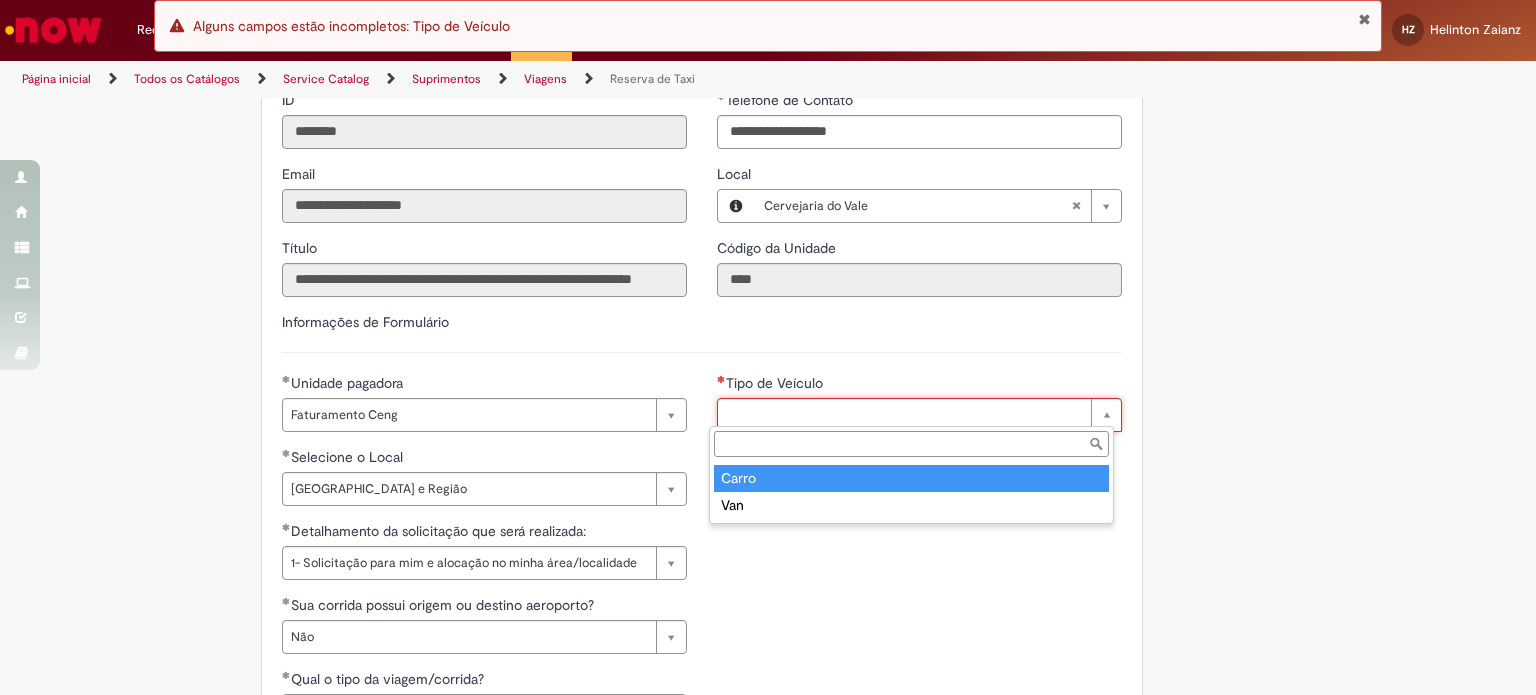 type on "*****" 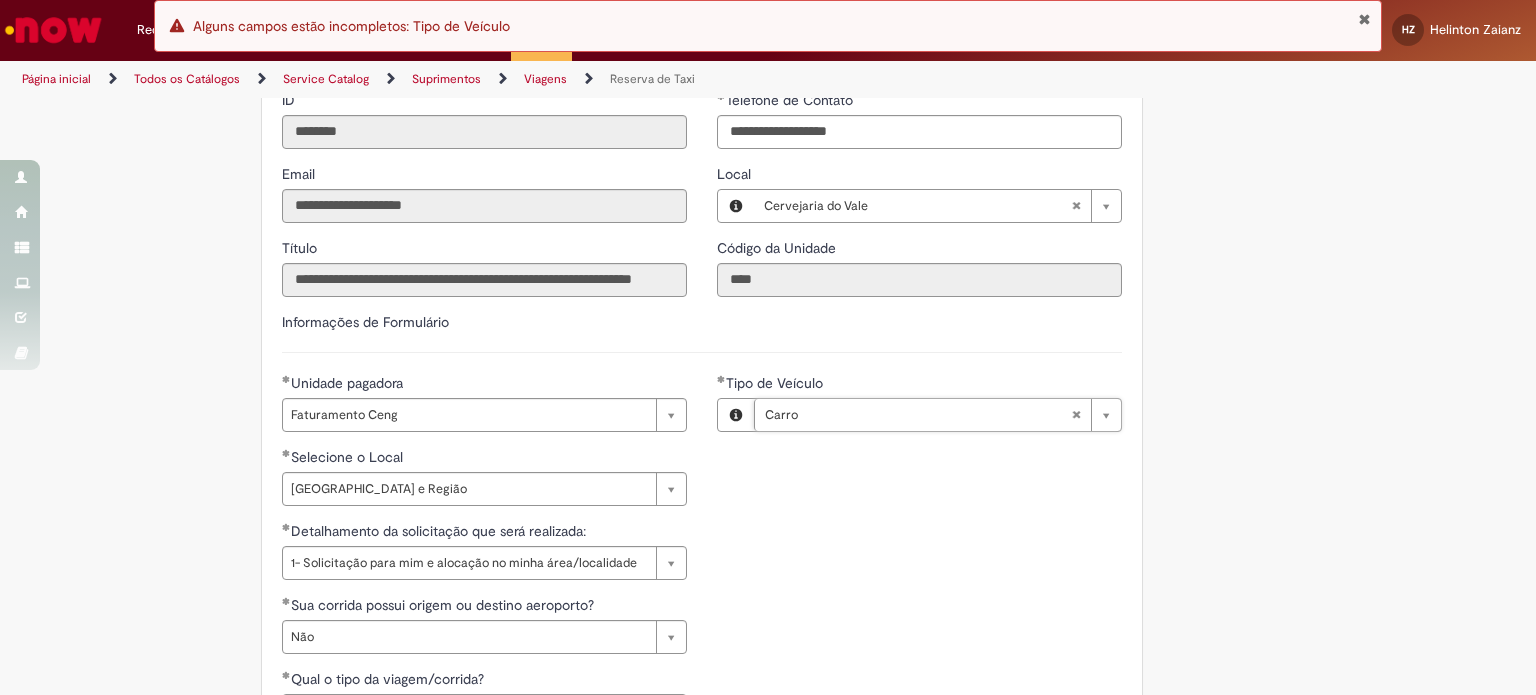 click on "**********" at bounding box center (702, 521) 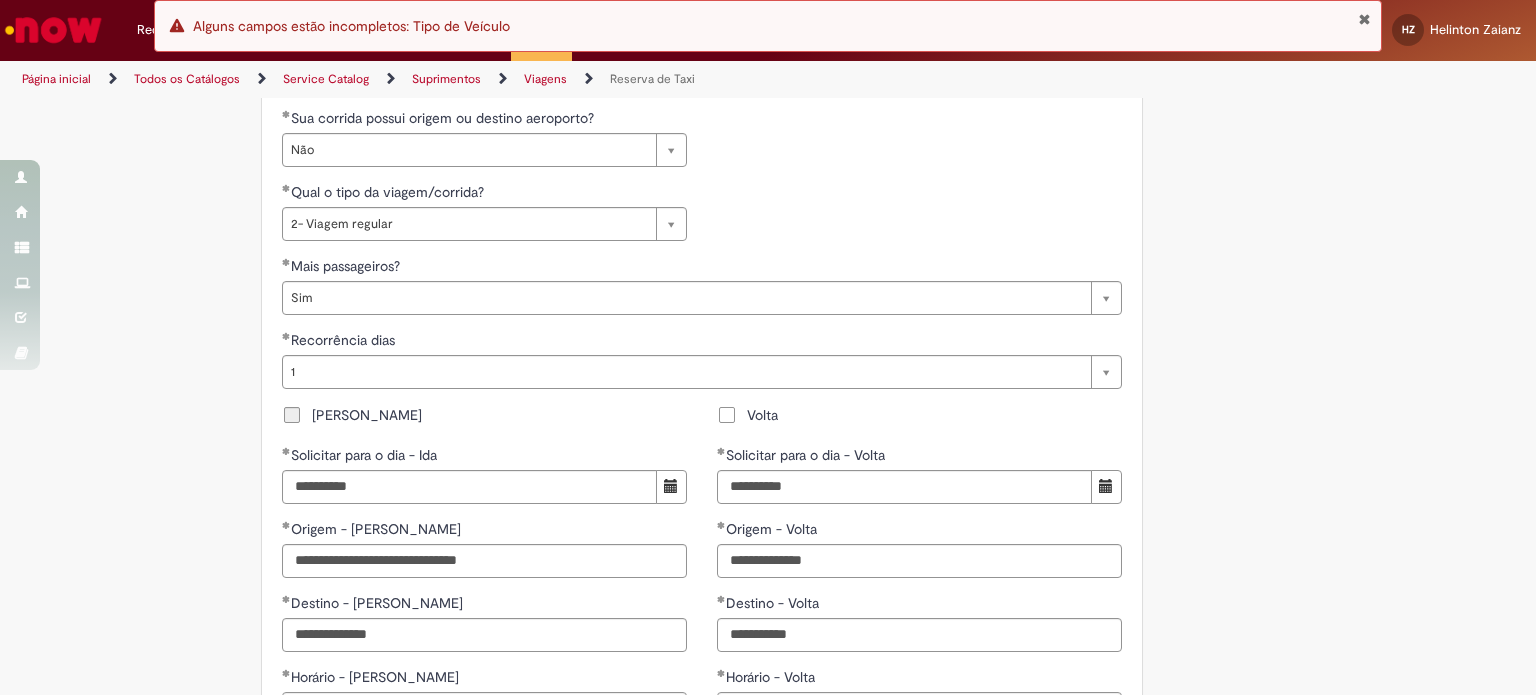 scroll, scrollTop: 1206, scrollLeft: 0, axis: vertical 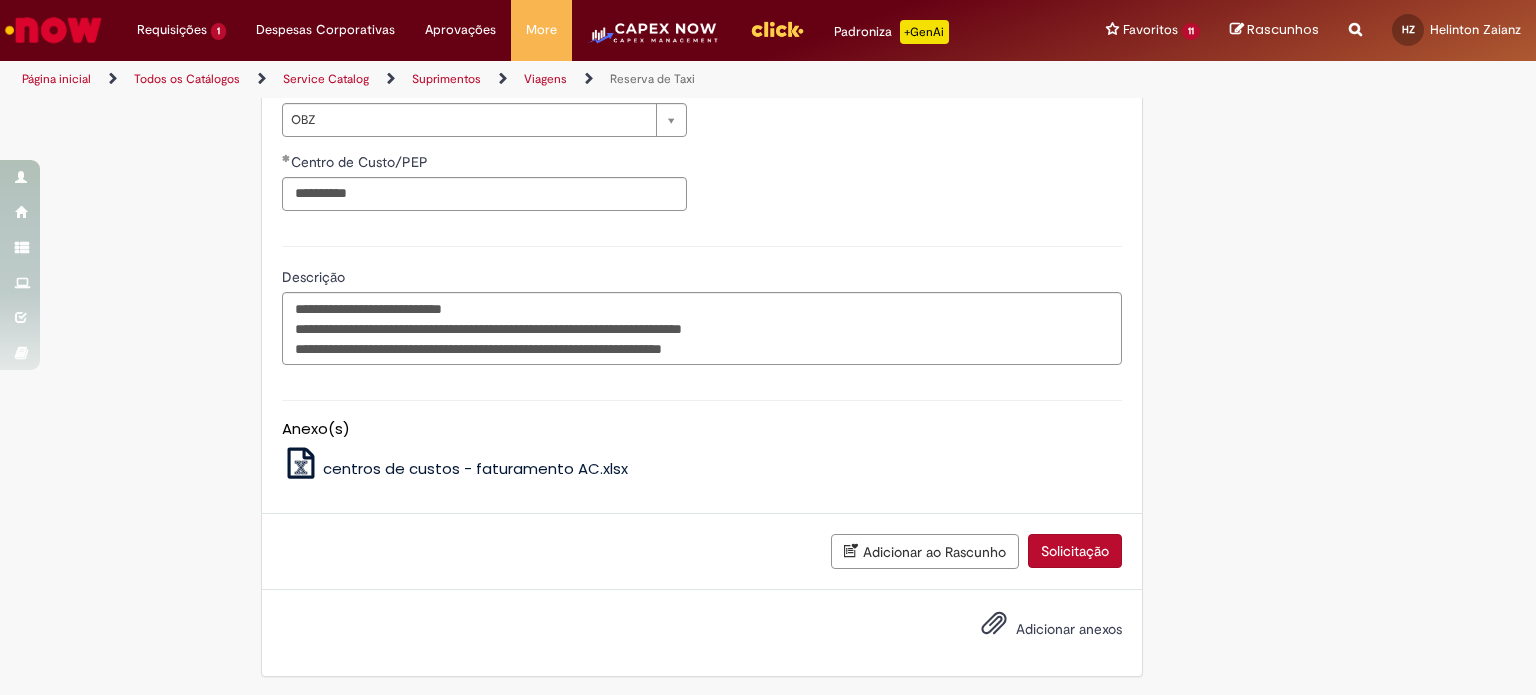 click on "Solicitação" at bounding box center (1075, 551) 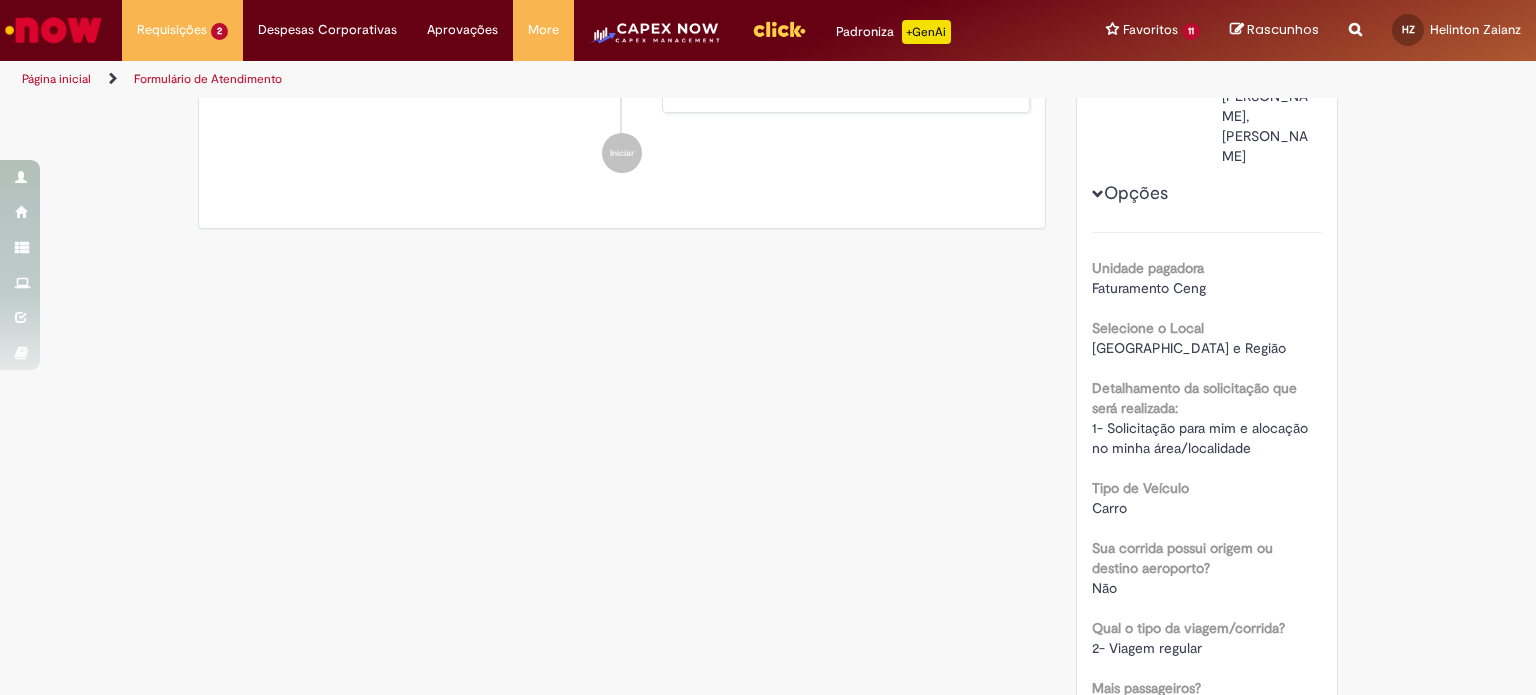 scroll, scrollTop: 214, scrollLeft: 0, axis: vertical 